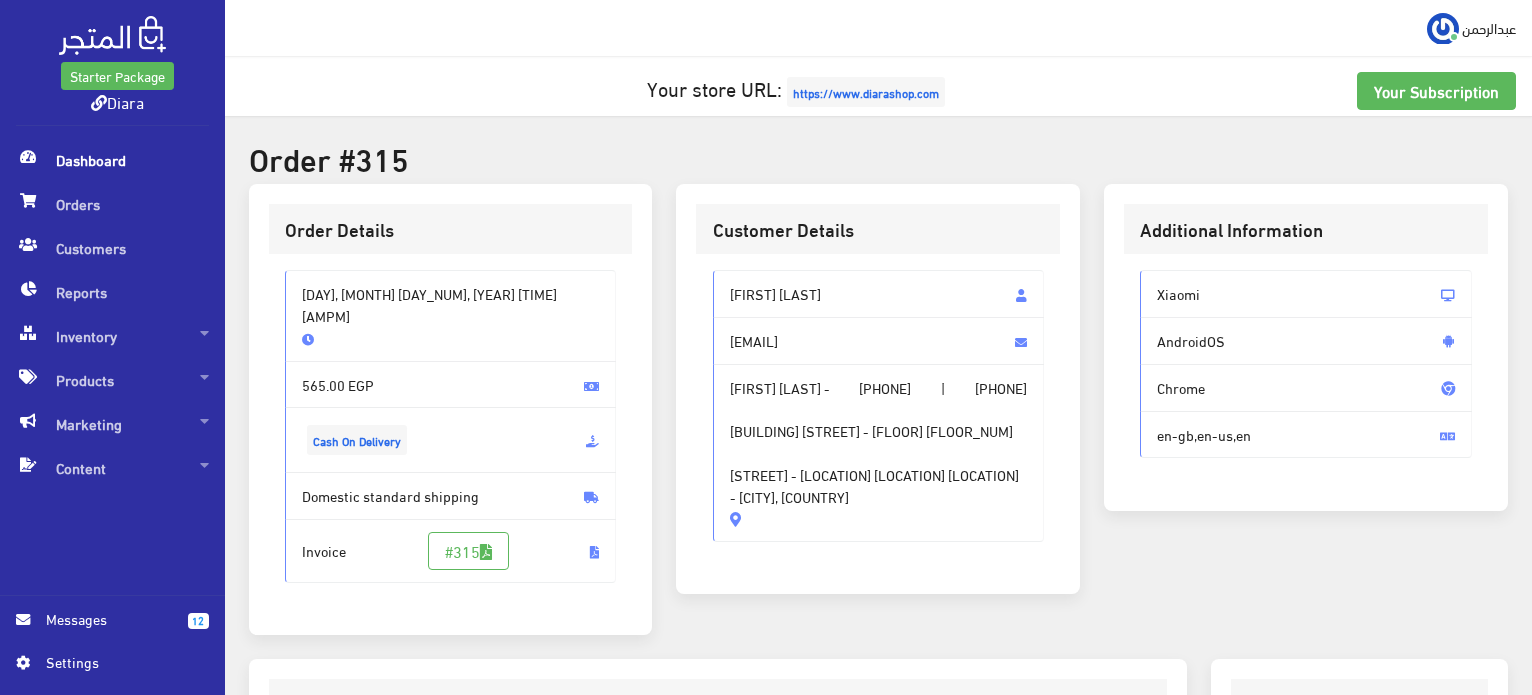 scroll, scrollTop: 564, scrollLeft: 0, axis: vertical 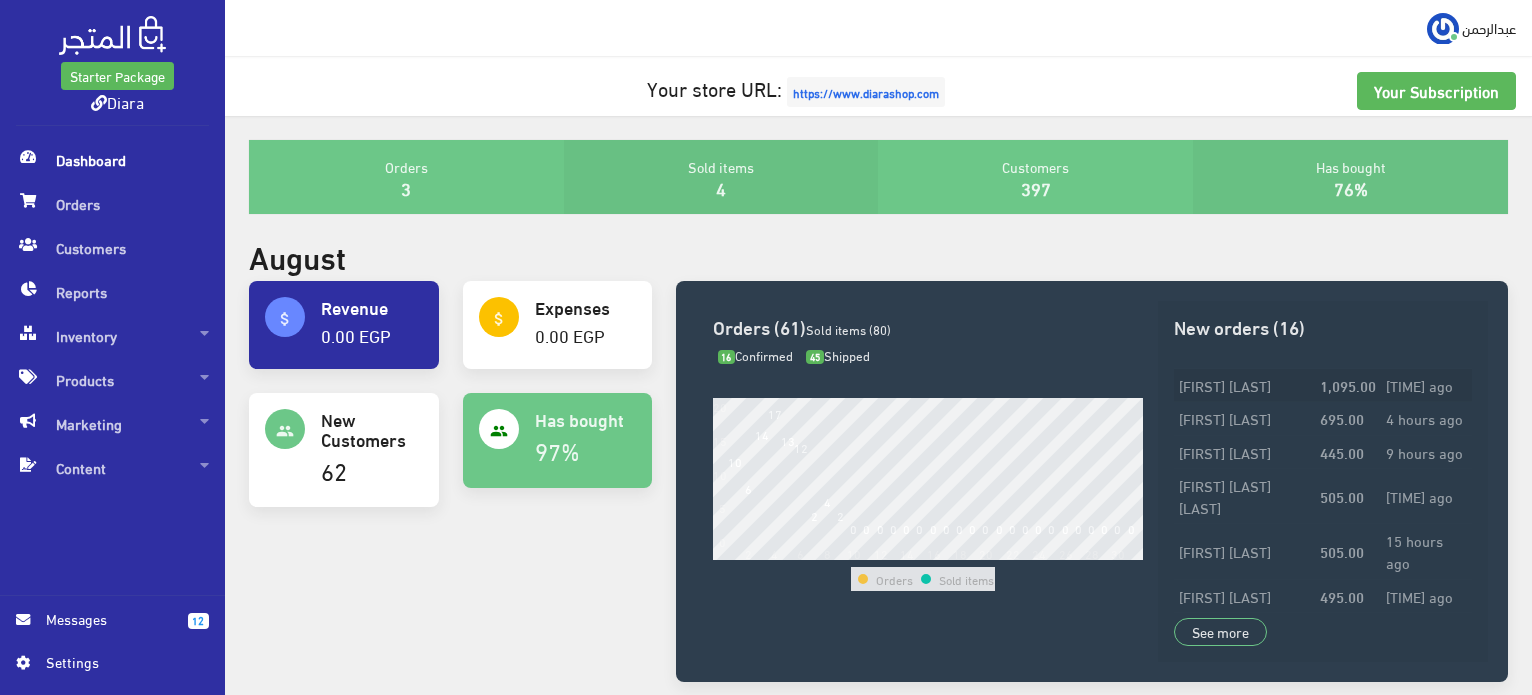 click on "[FIRST] [LAST]" at bounding box center (1244, 385) 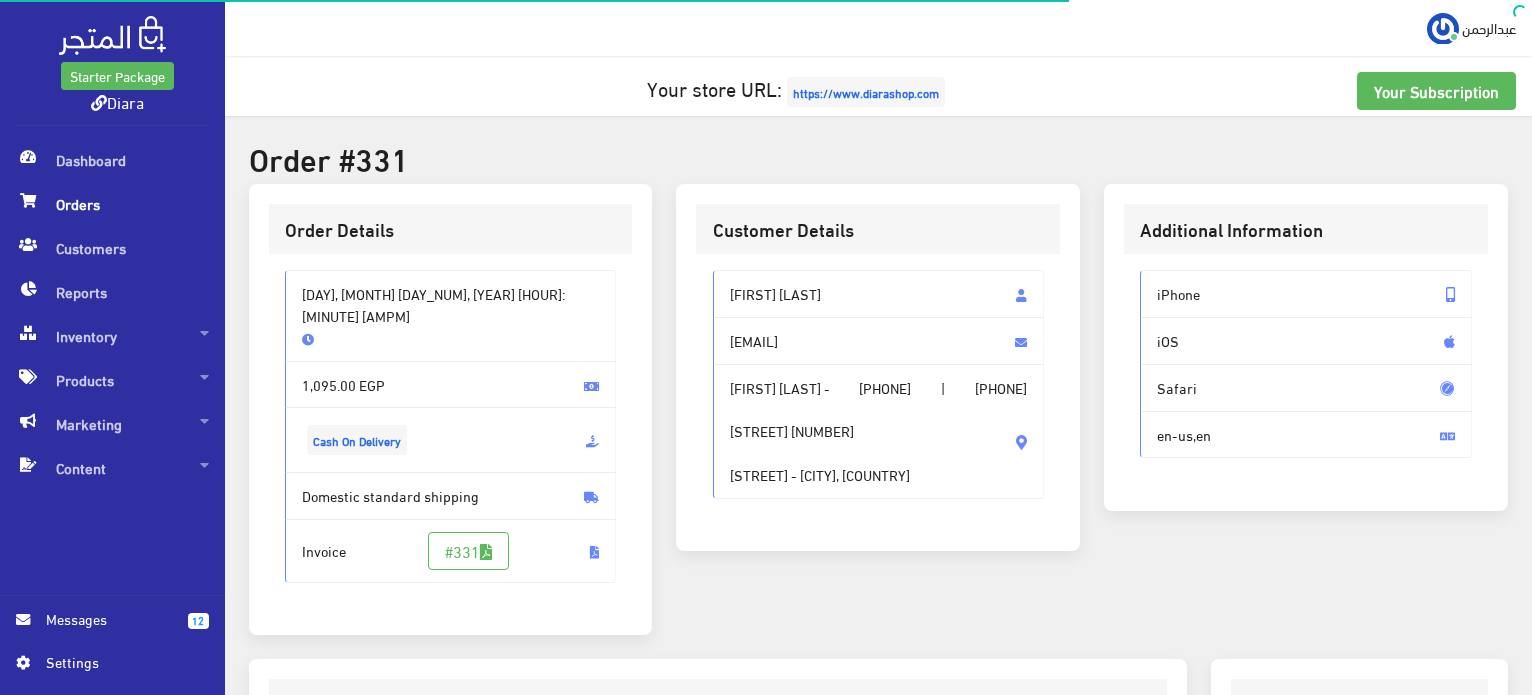 scroll, scrollTop: 577, scrollLeft: 0, axis: vertical 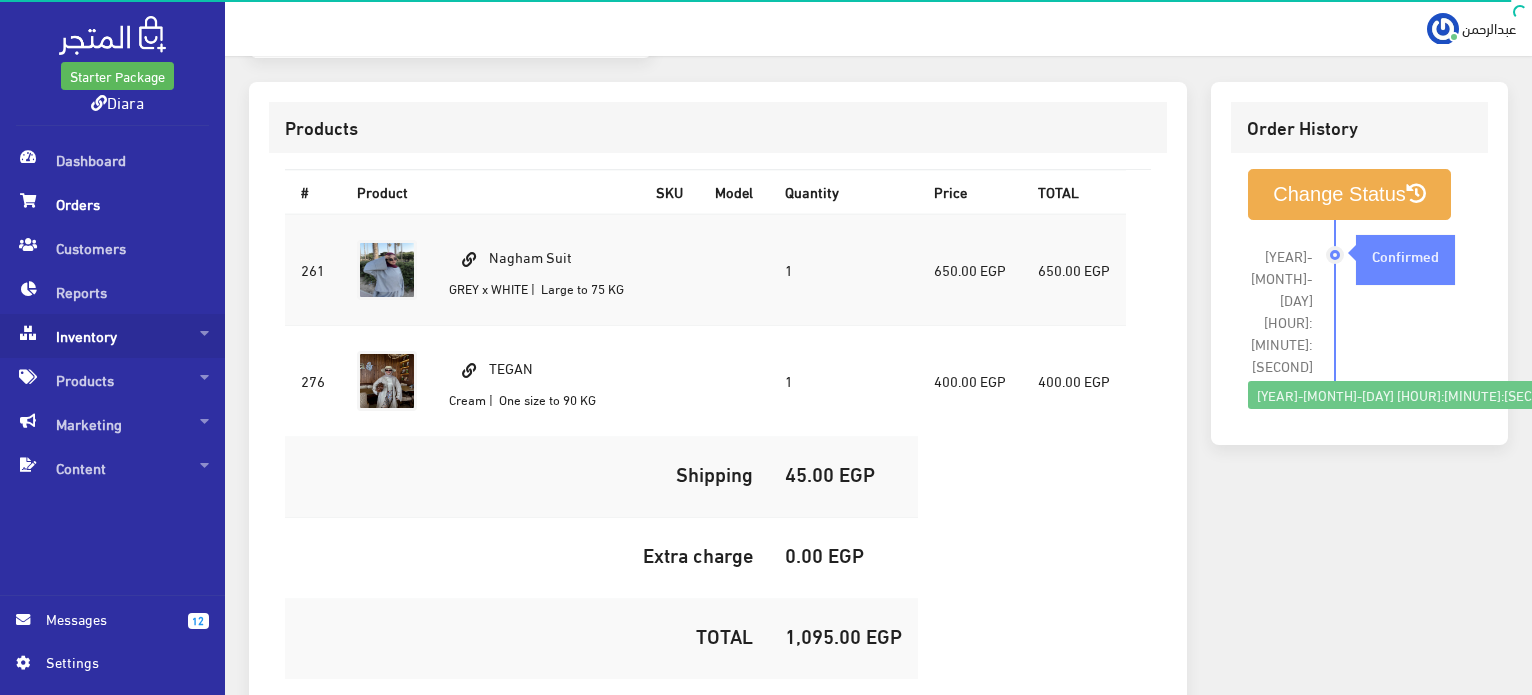 click on "Inventory" at bounding box center [112, 336] 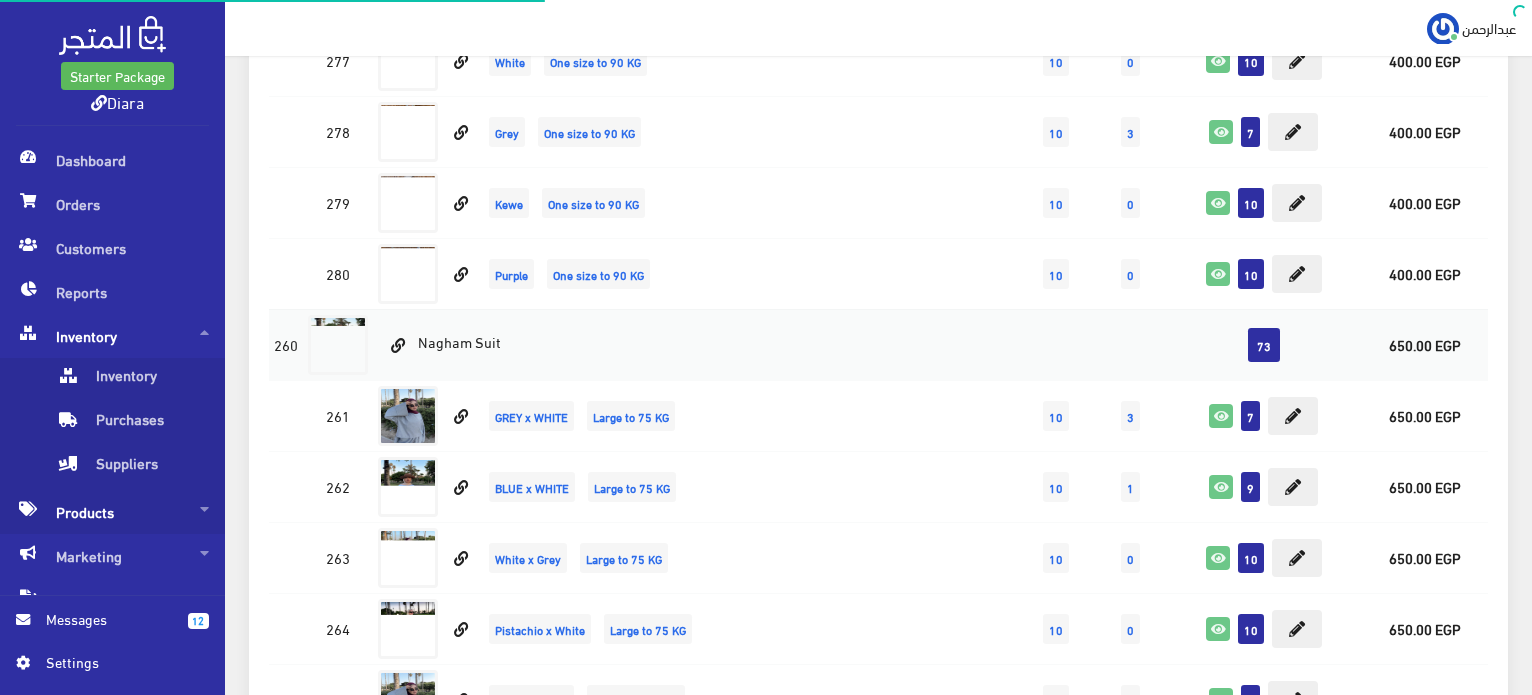 scroll, scrollTop: 0, scrollLeft: 0, axis: both 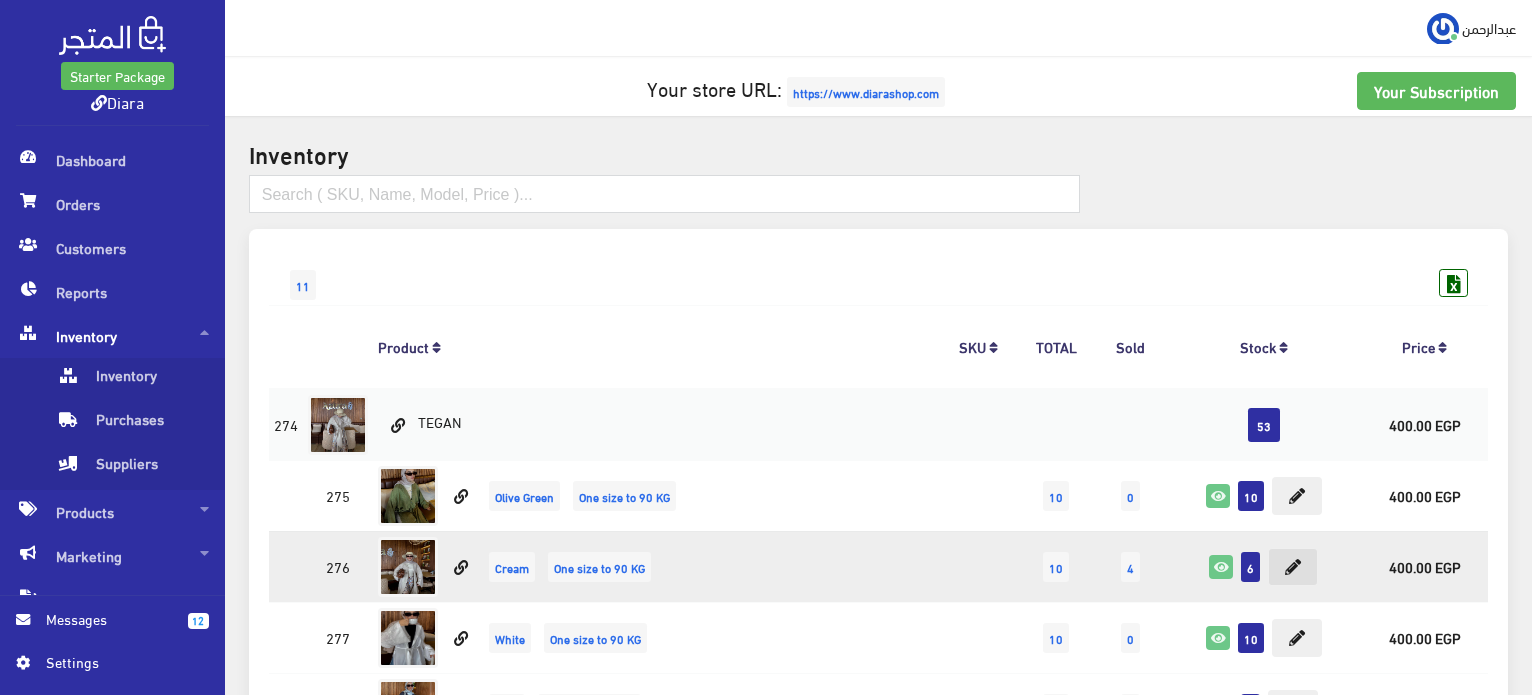click at bounding box center [1293, 567] 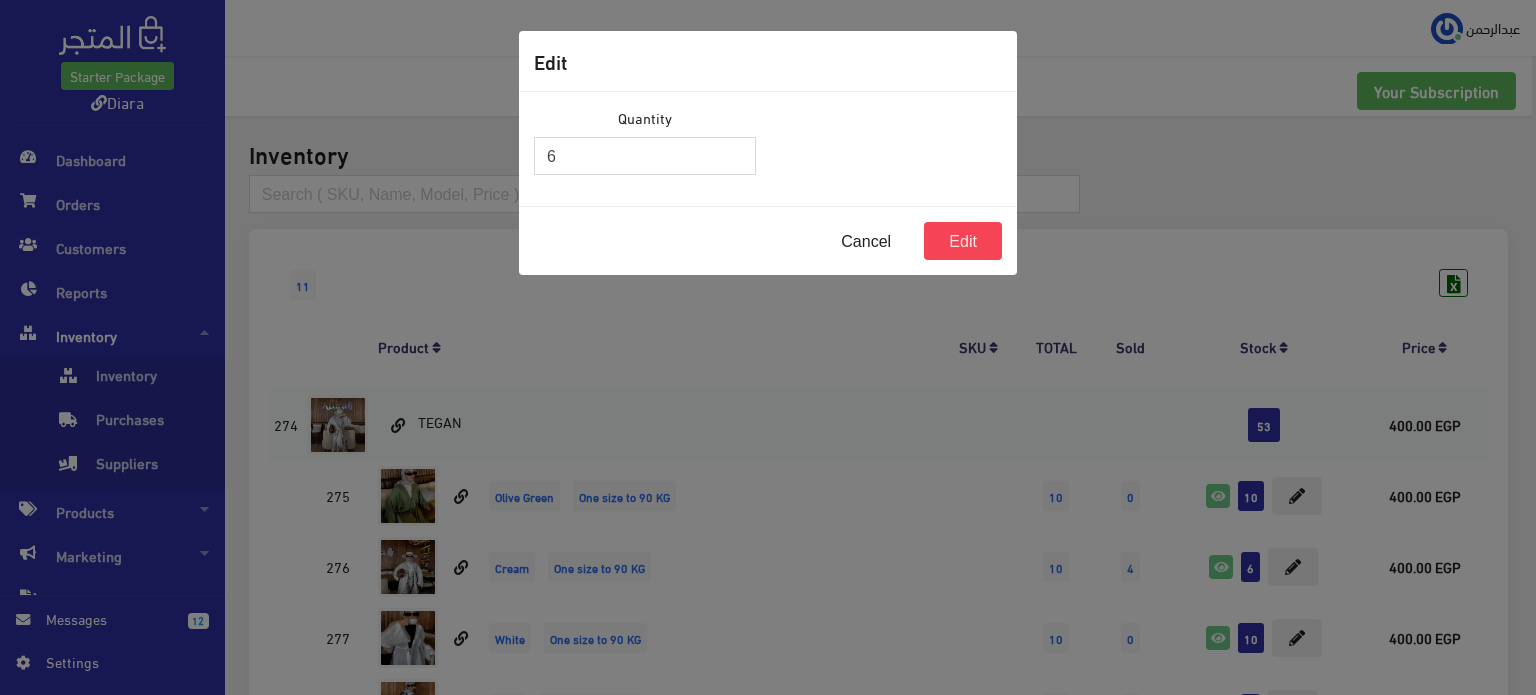 drag, startPoint x: 592, startPoint y: 144, endPoint x: 477, endPoint y: 143, distance: 115.00435 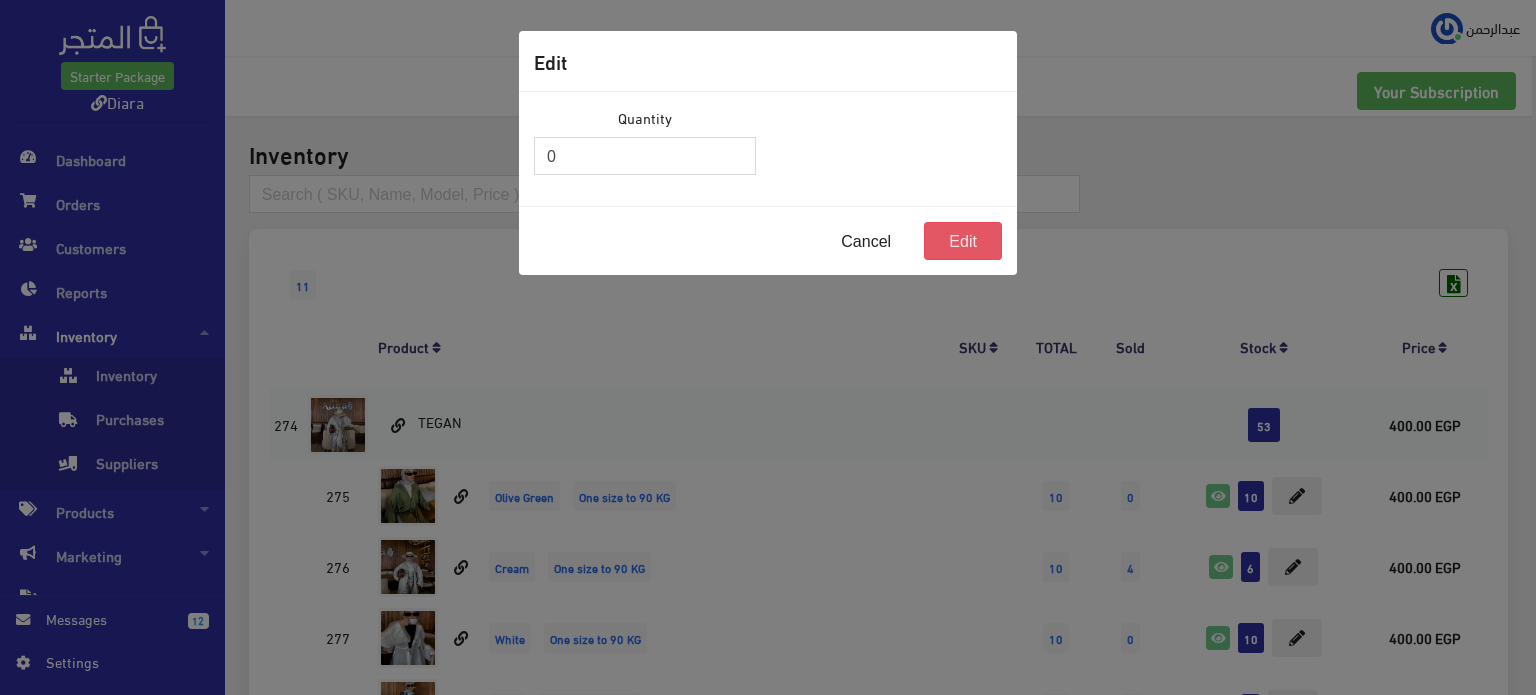 type on "0" 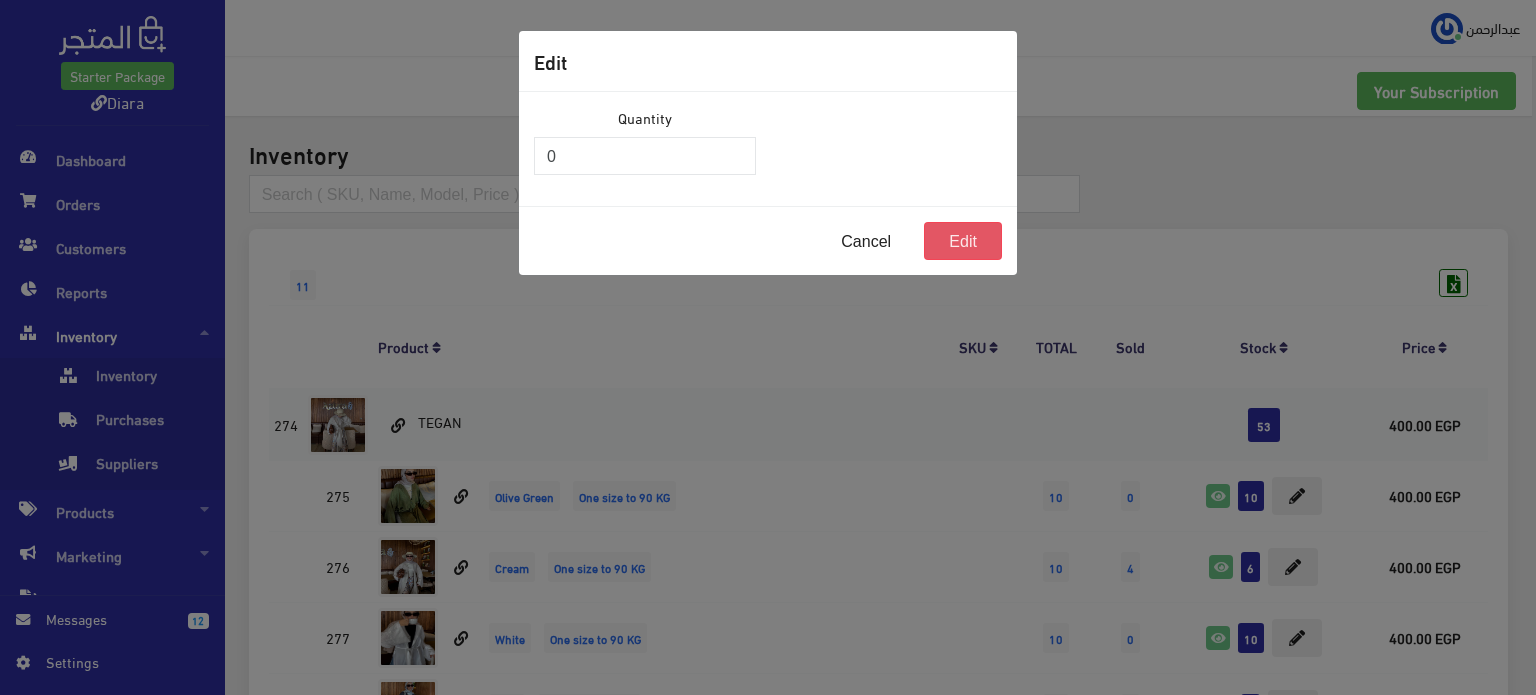 click on "Edit" at bounding box center [963, 241] 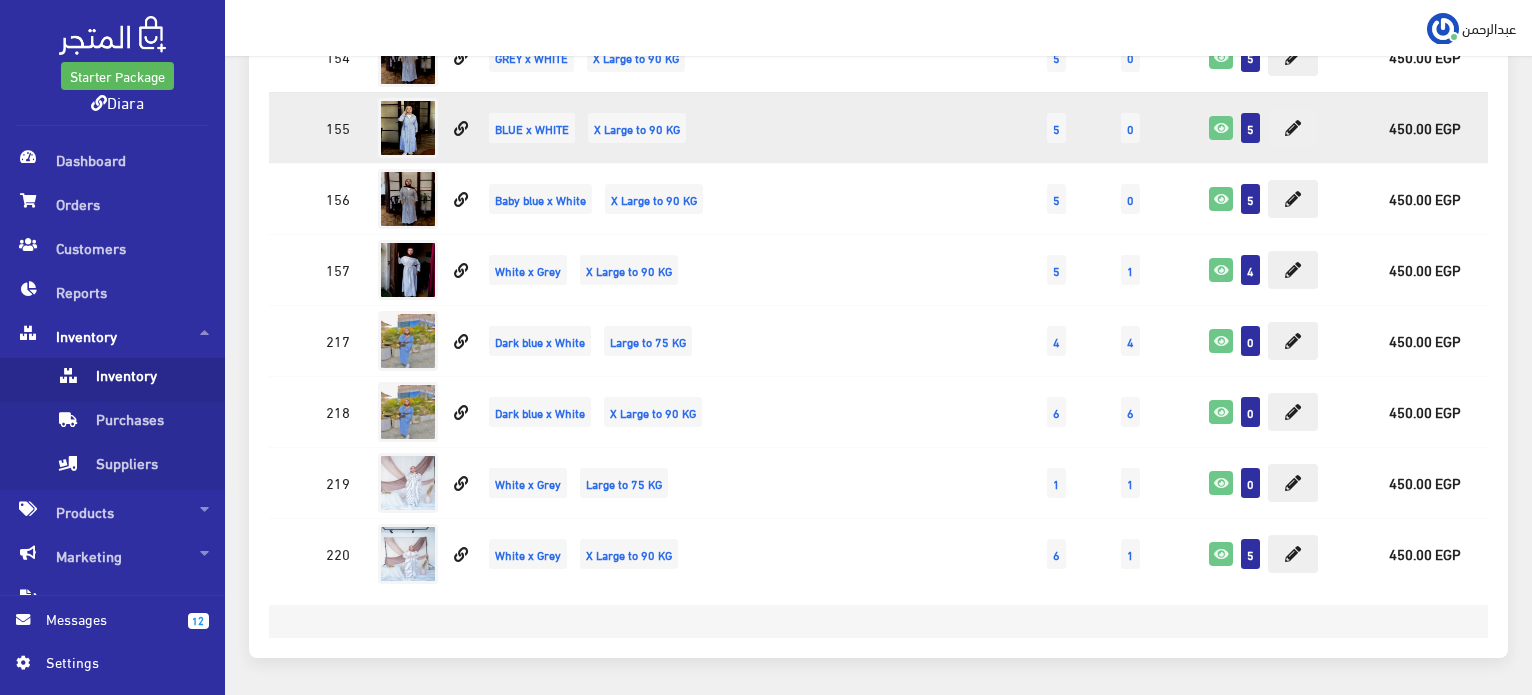 scroll, scrollTop: 8652, scrollLeft: 0, axis: vertical 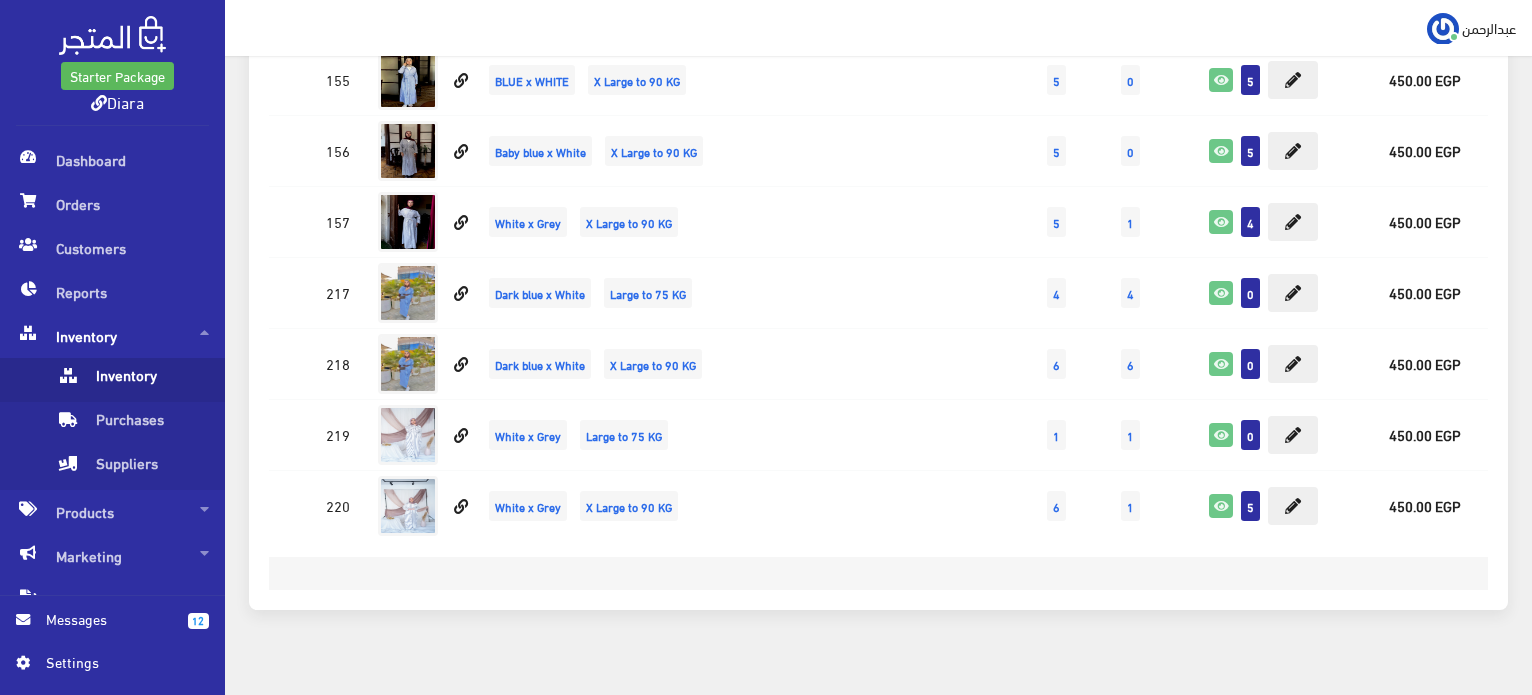 click on "Inventory" at bounding box center (132, 380) 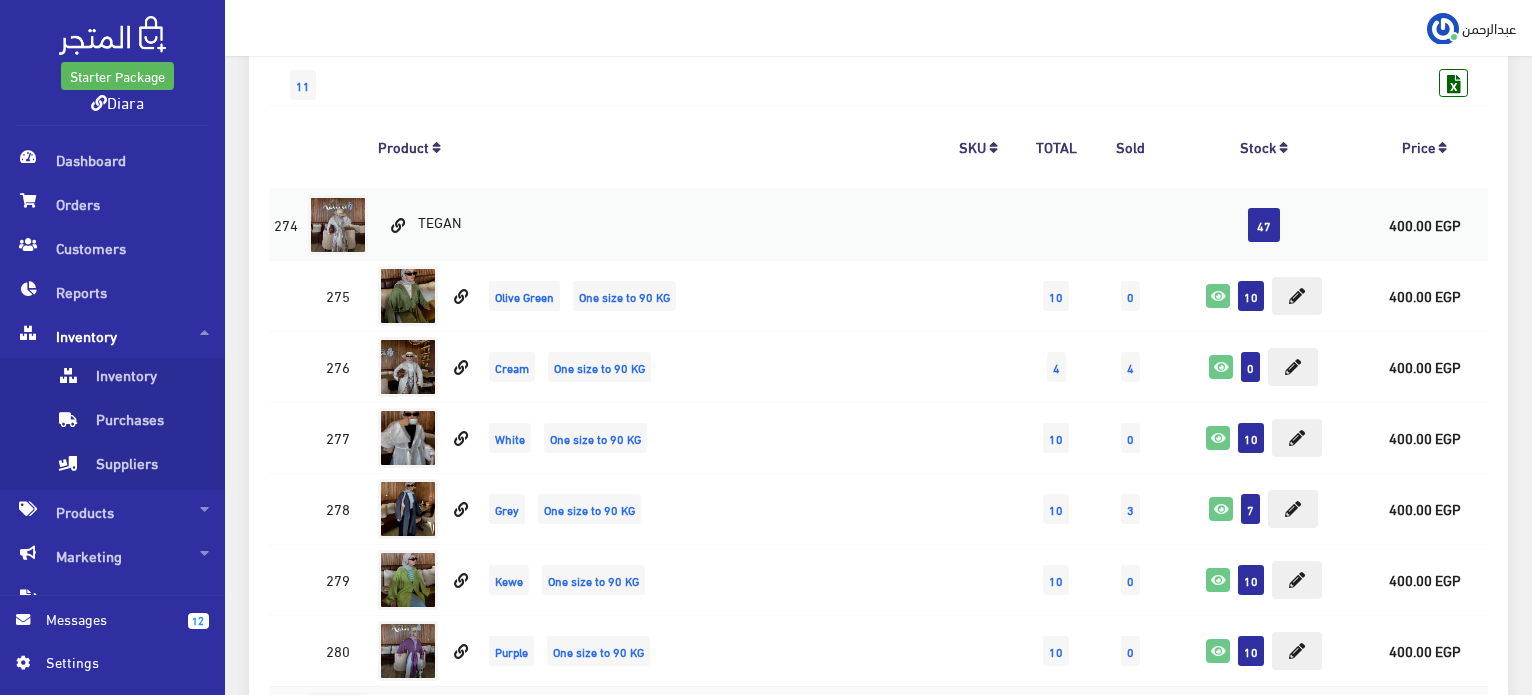 scroll, scrollTop: 300, scrollLeft: 0, axis: vertical 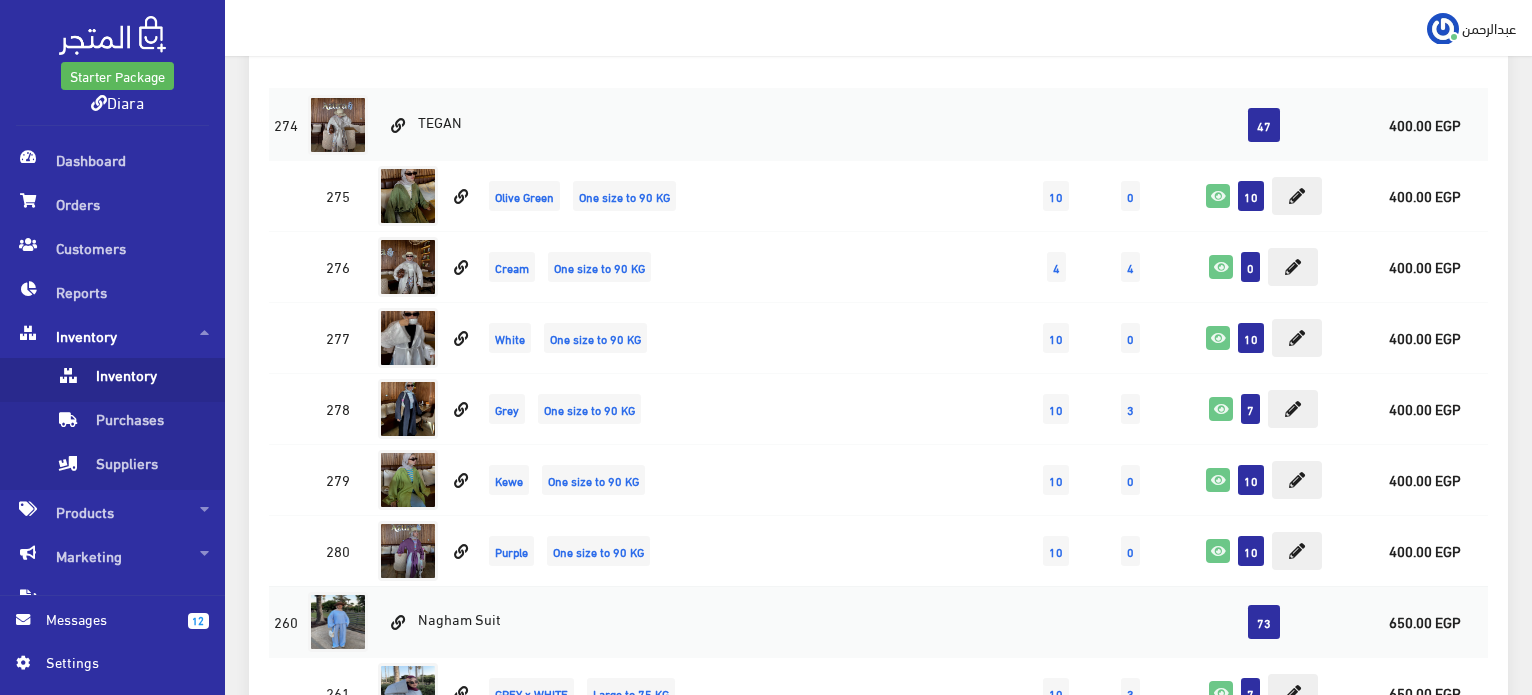 click on "Inventory" at bounding box center (132, 380) 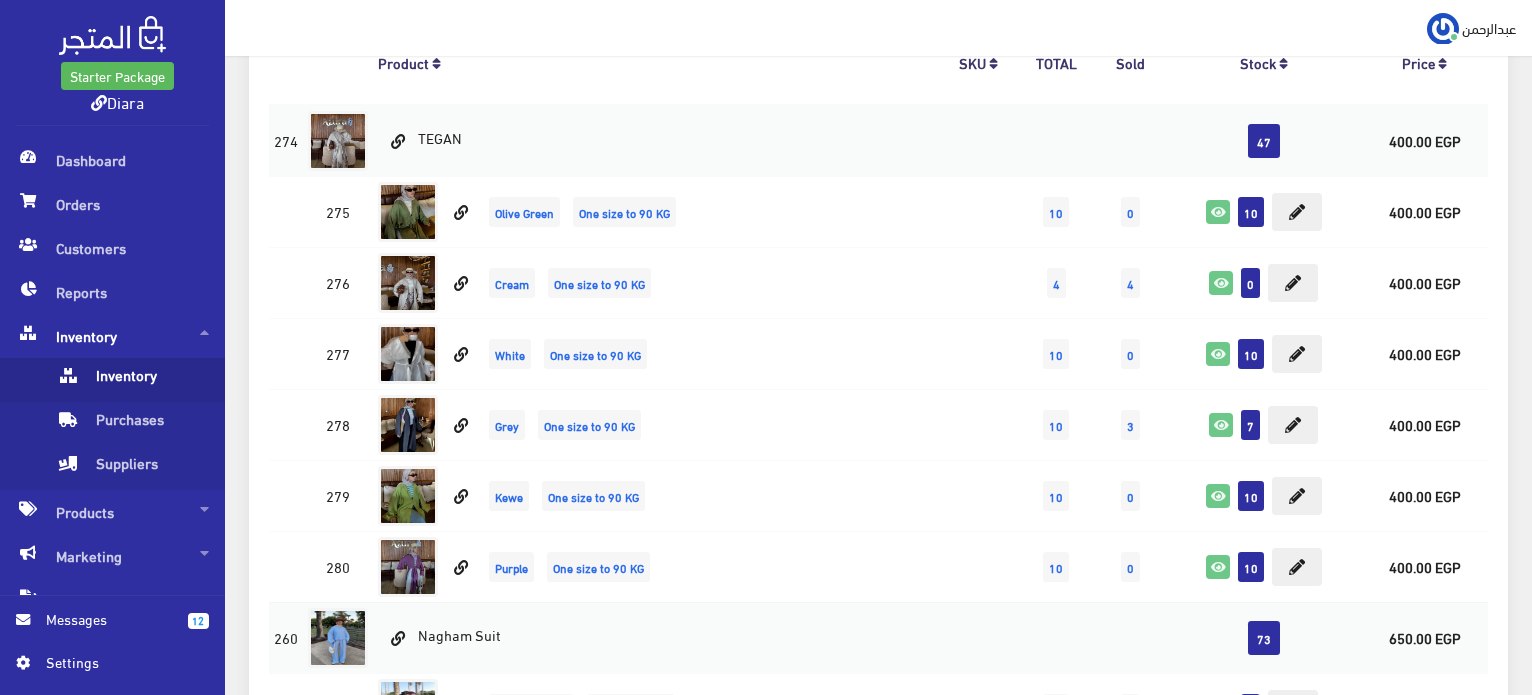 scroll, scrollTop: 300, scrollLeft: 0, axis: vertical 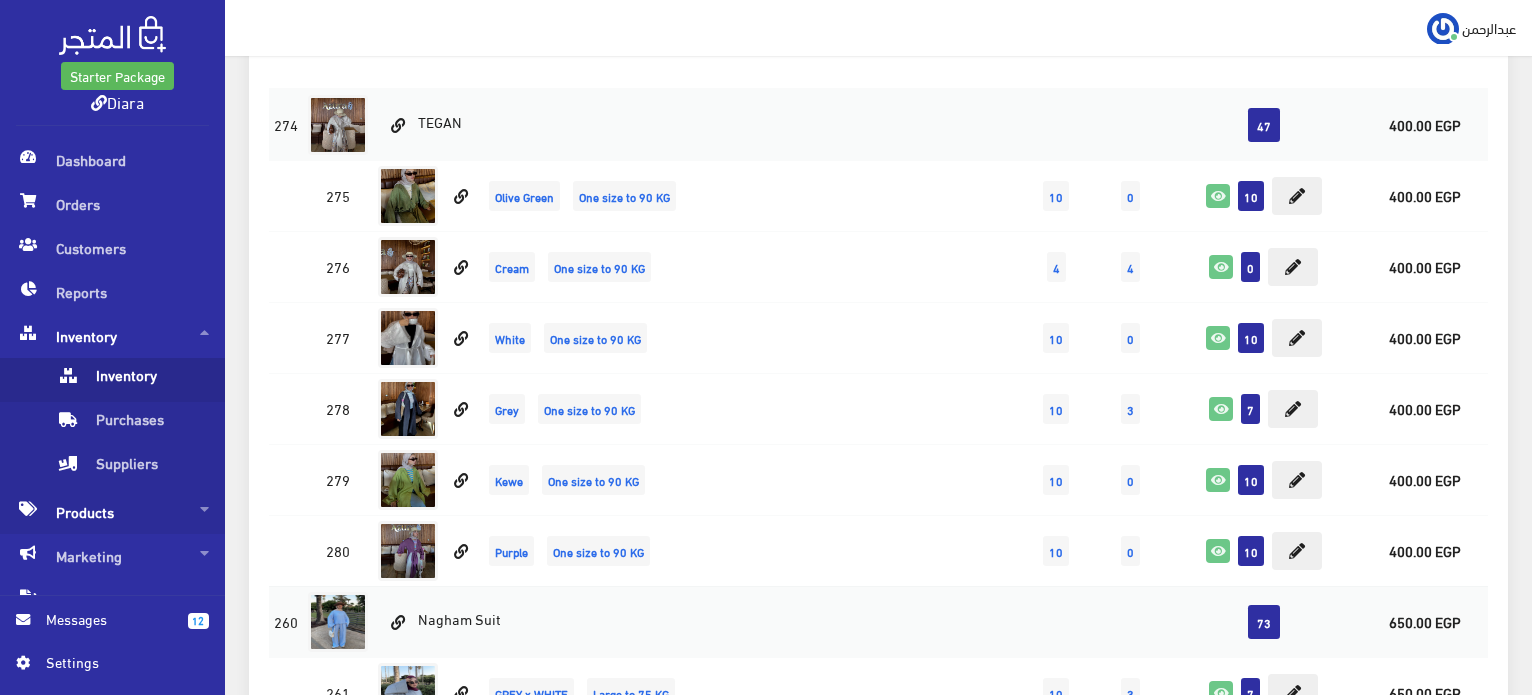 click on "Products" at bounding box center (112, 512) 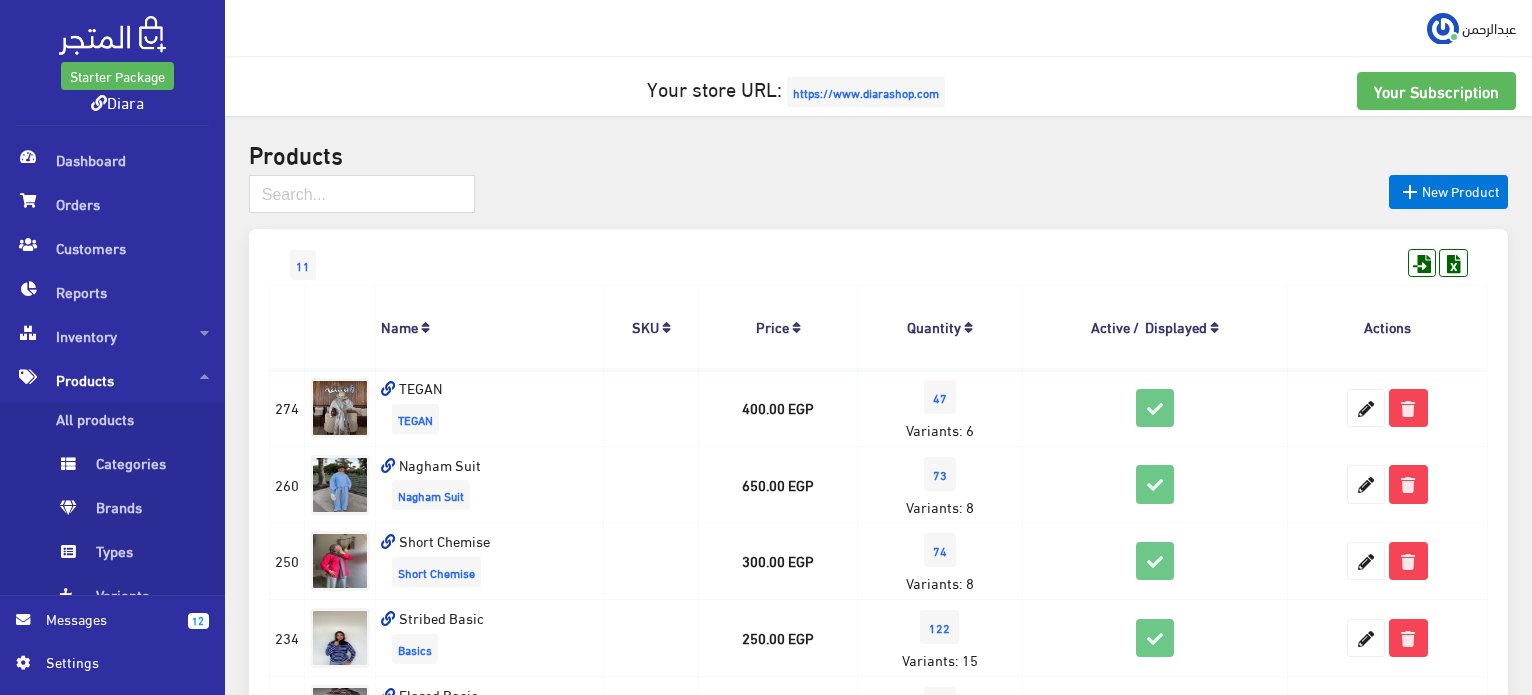 scroll, scrollTop: 0, scrollLeft: 0, axis: both 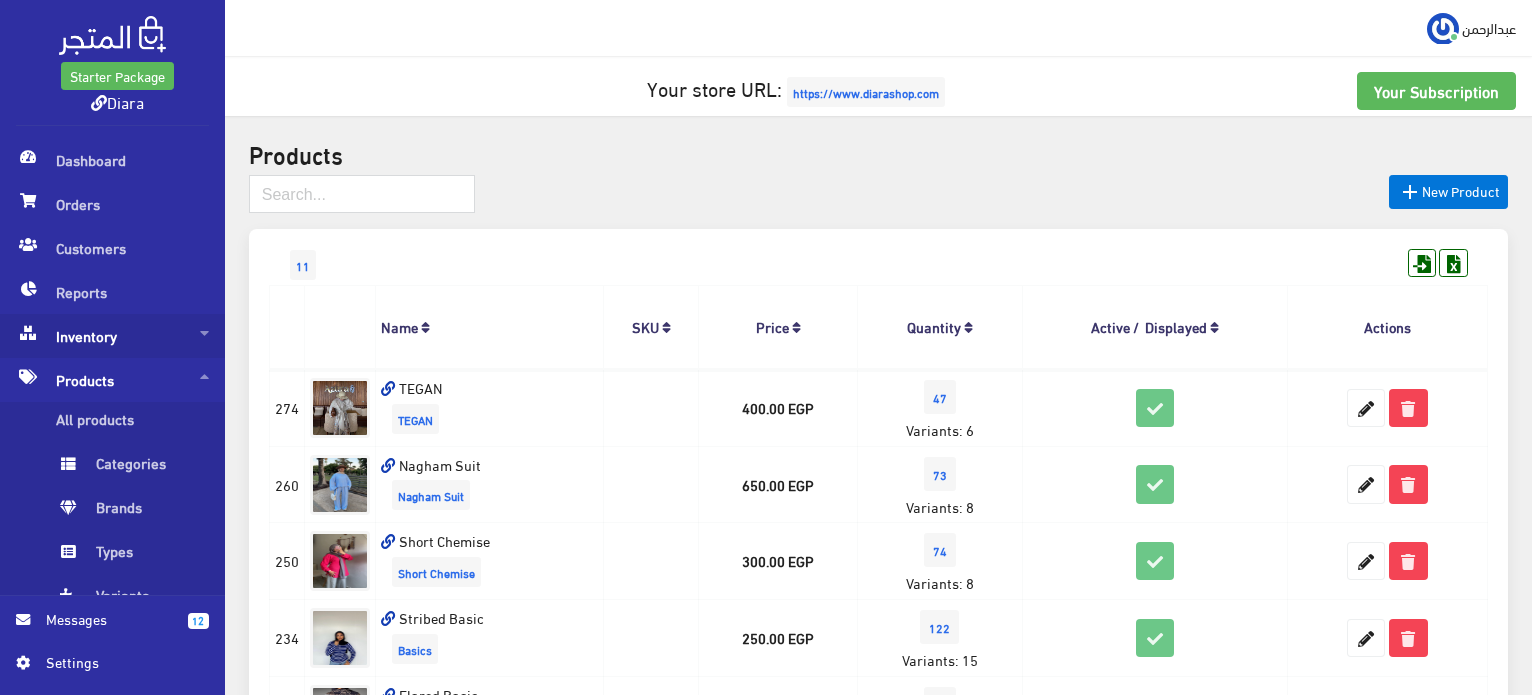 click on "Inventory" at bounding box center [112, 336] 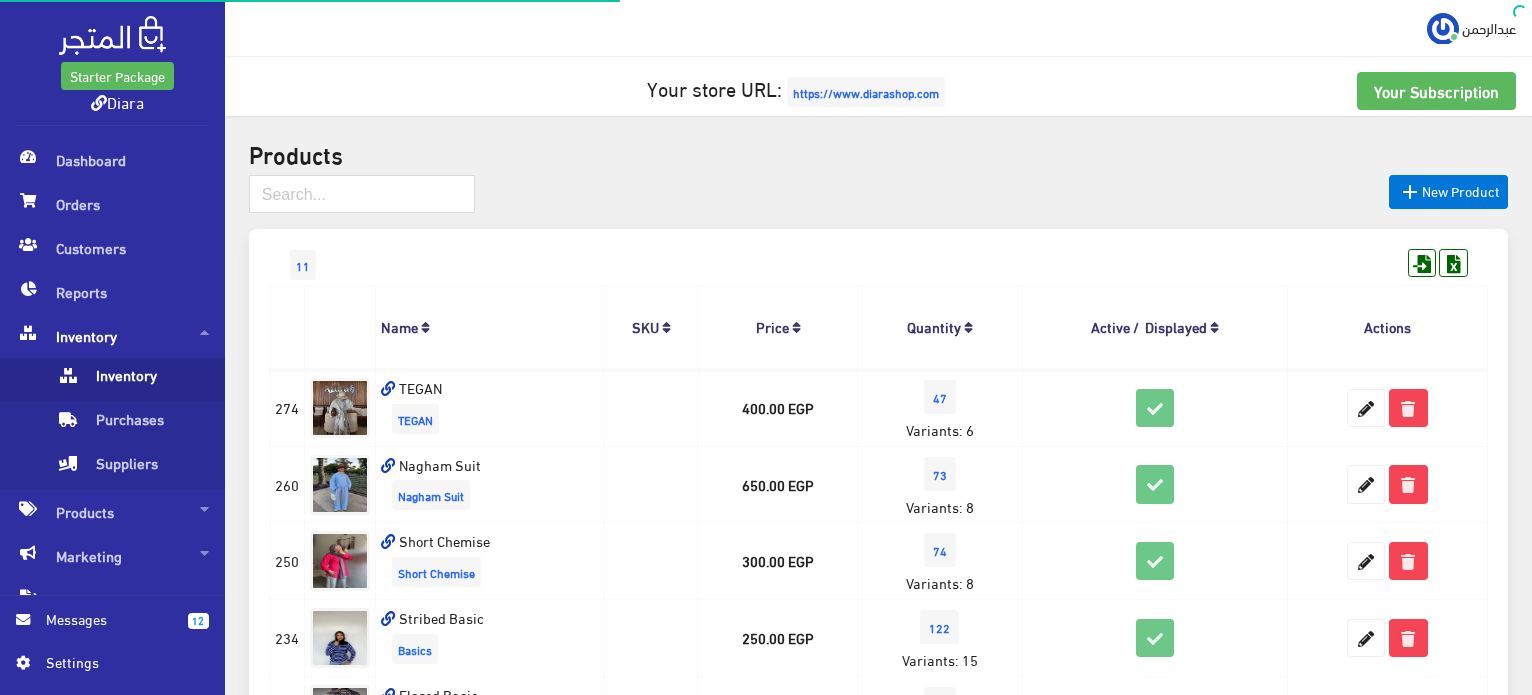 click on "Inventory" at bounding box center (132, 380) 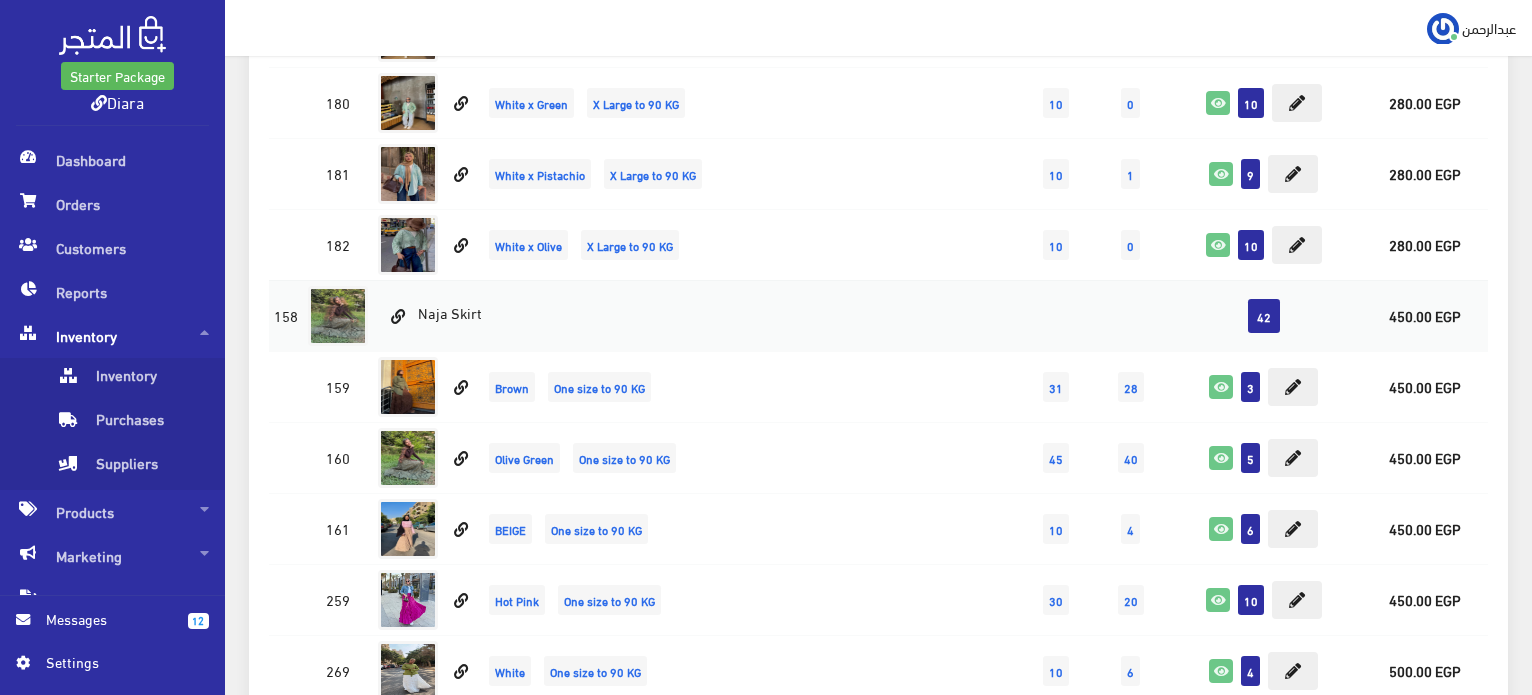 scroll, scrollTop: 7400, scrollLeft: 0, axis: vertical 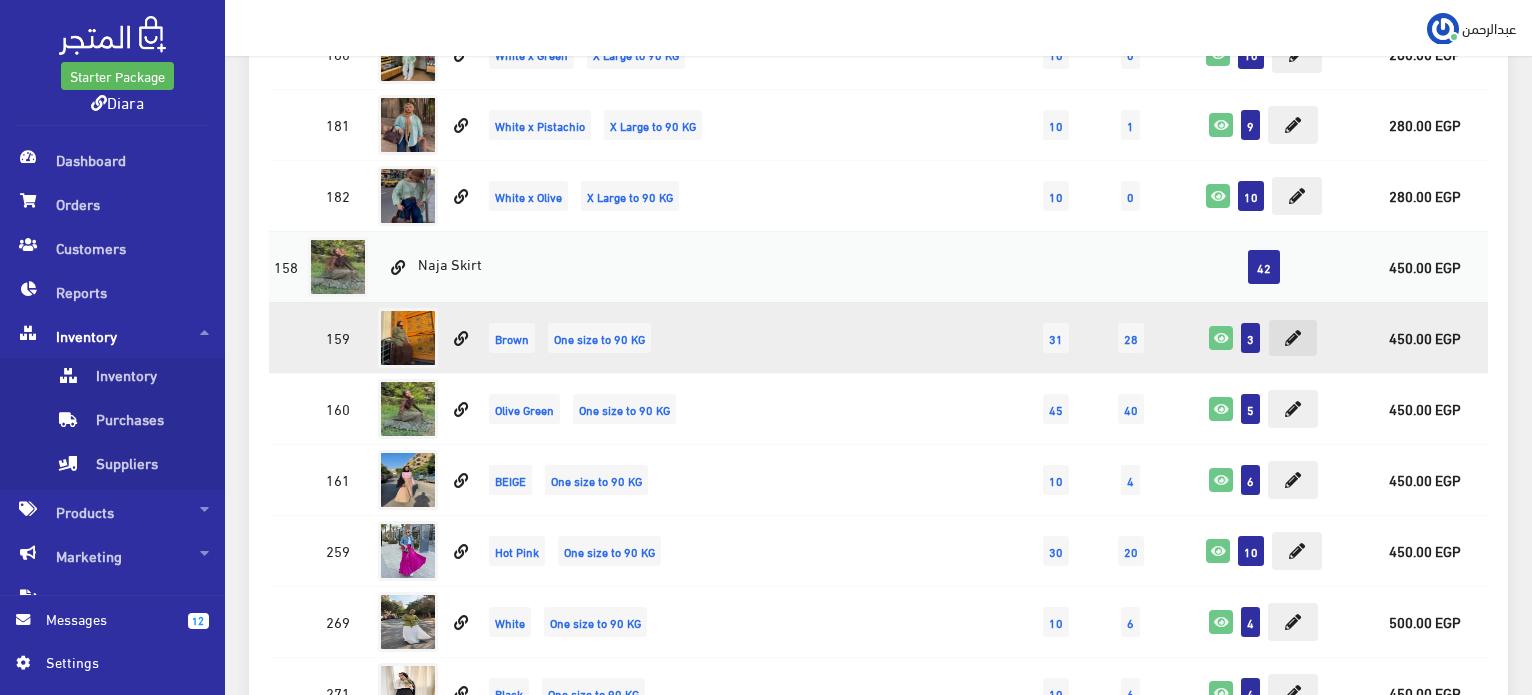 click at bounding box center [1293, 338] 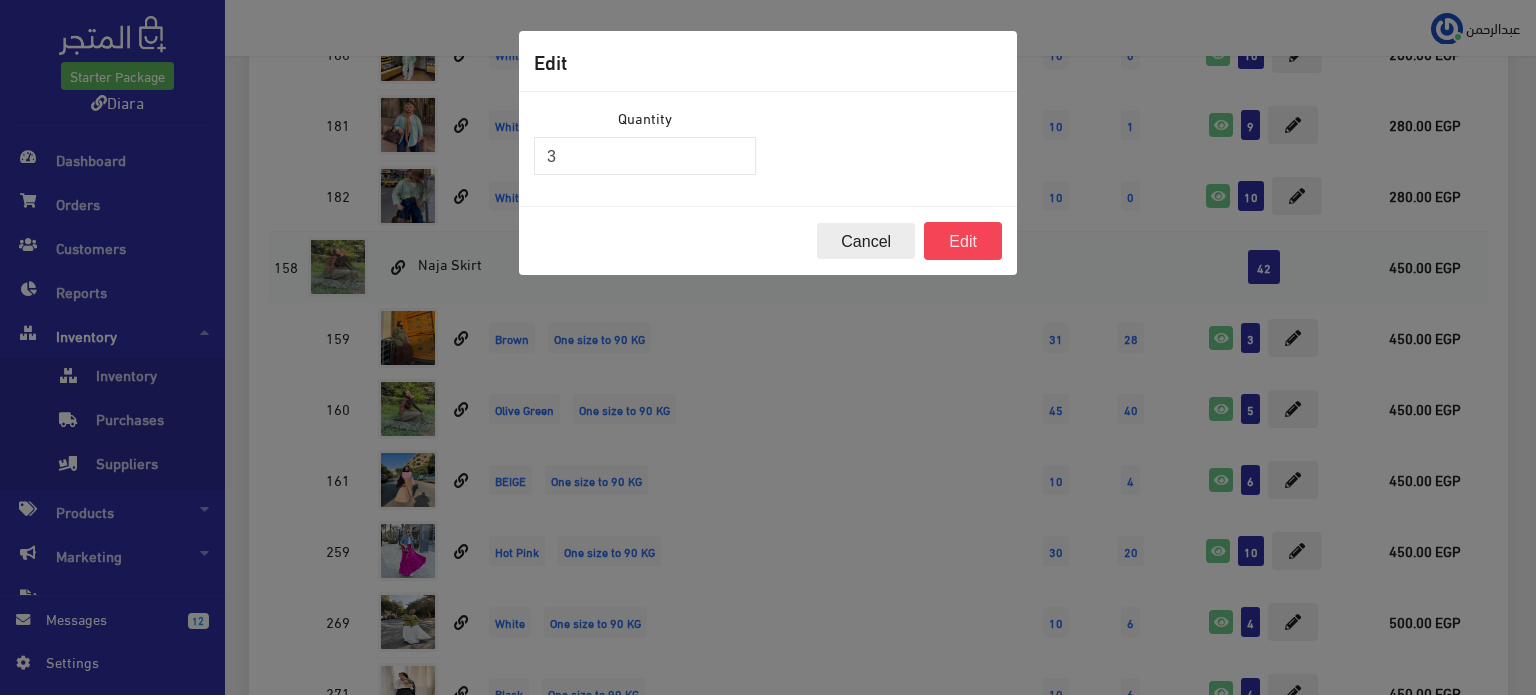 click on "Cancel" at bounding box center [866, 241] 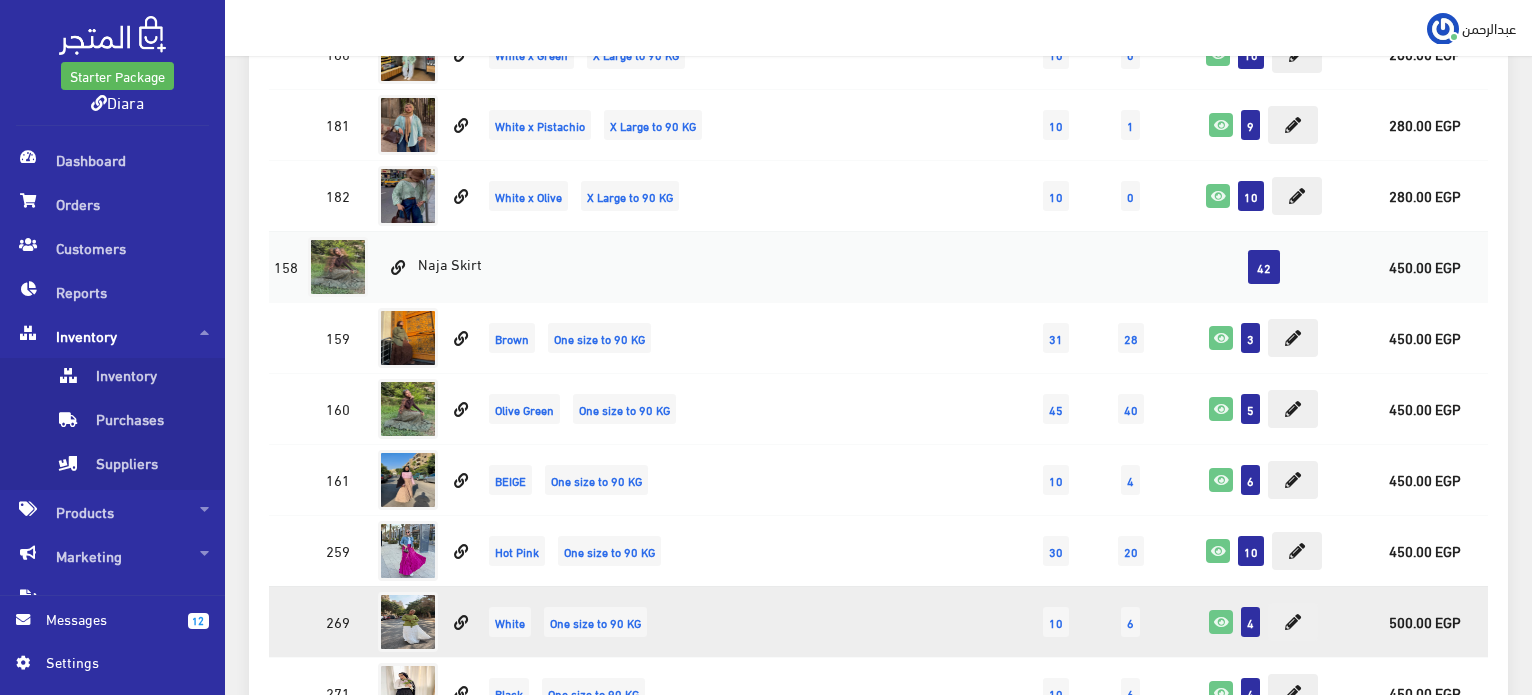 scroll, scrollTop: 7700, scrollLeft: 0, axis: vertical 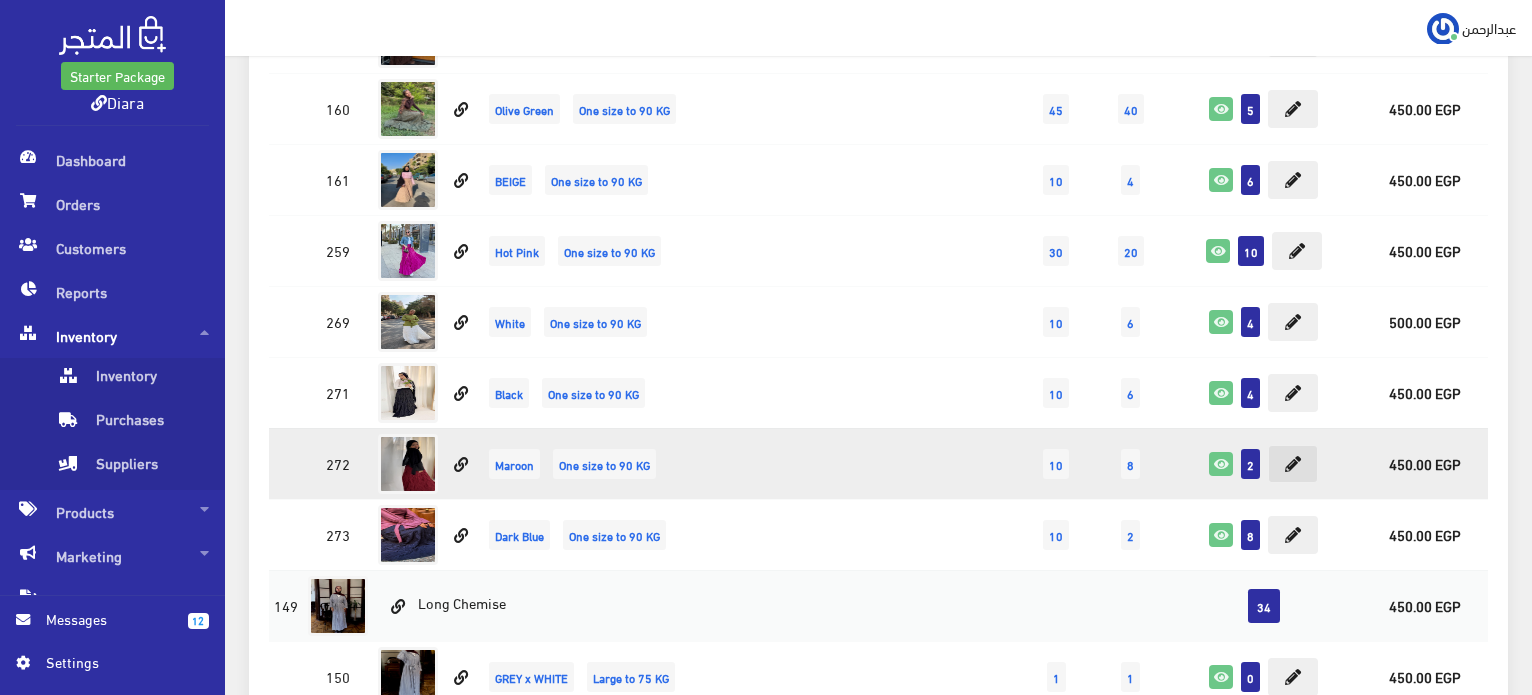 click at bounding box center [1293, 464] 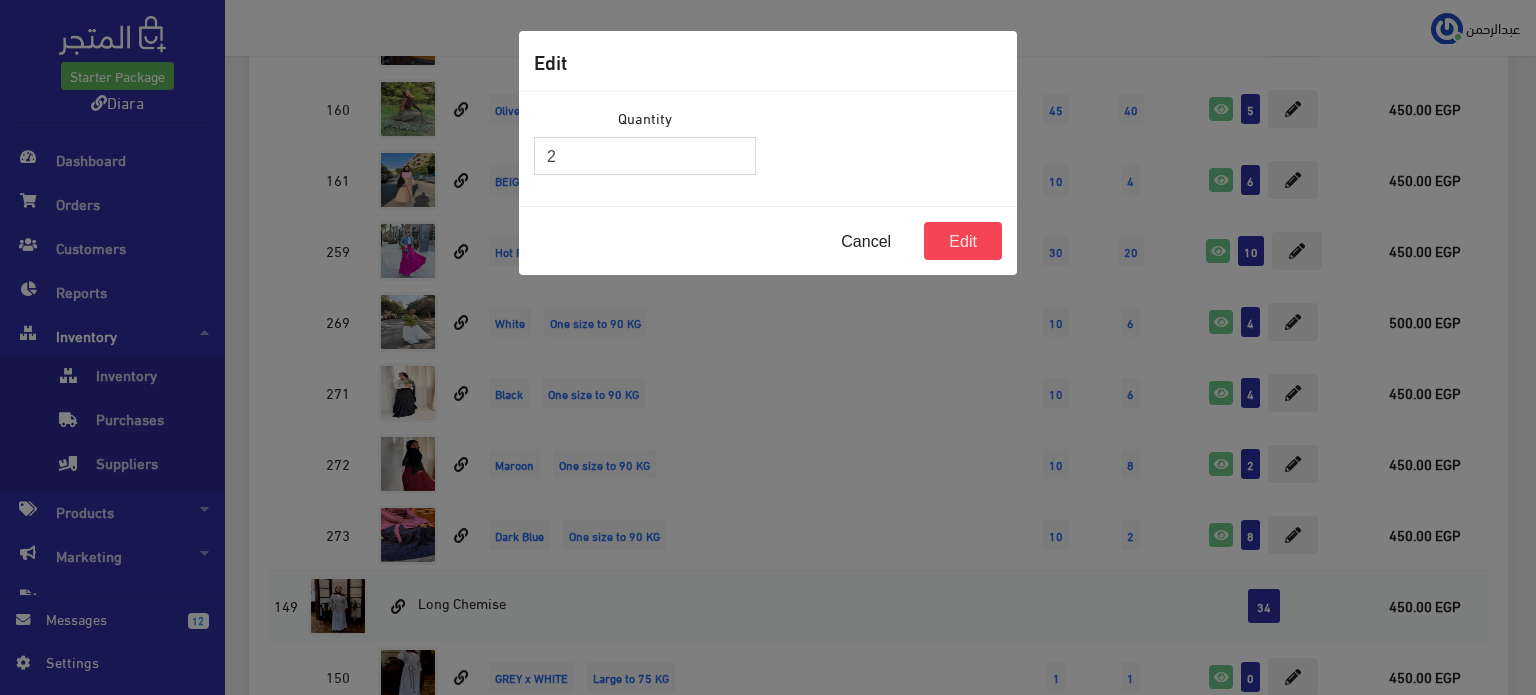 drag, startPoint x: 584, startPoint y: 163, endPoint x: 496, endPoint y: 135, distance: 92.34717 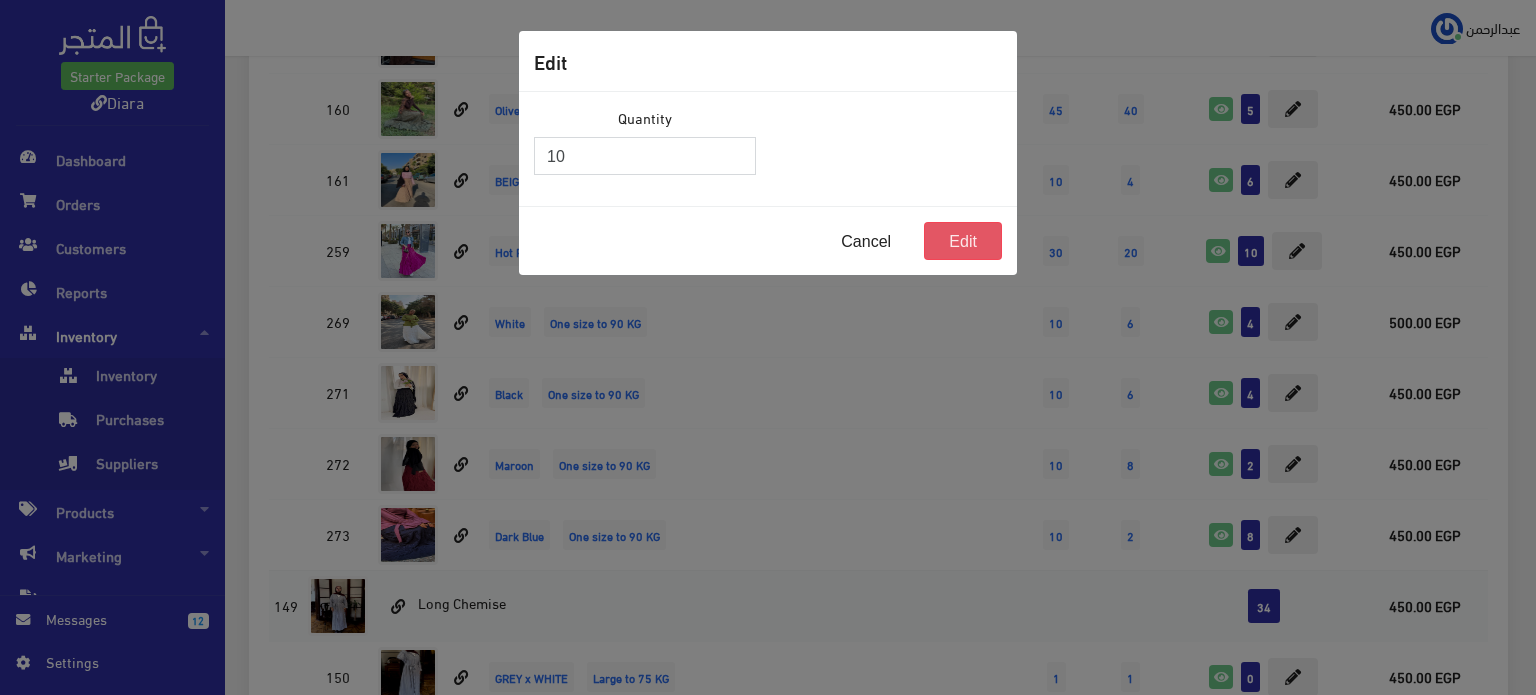 type on "10" 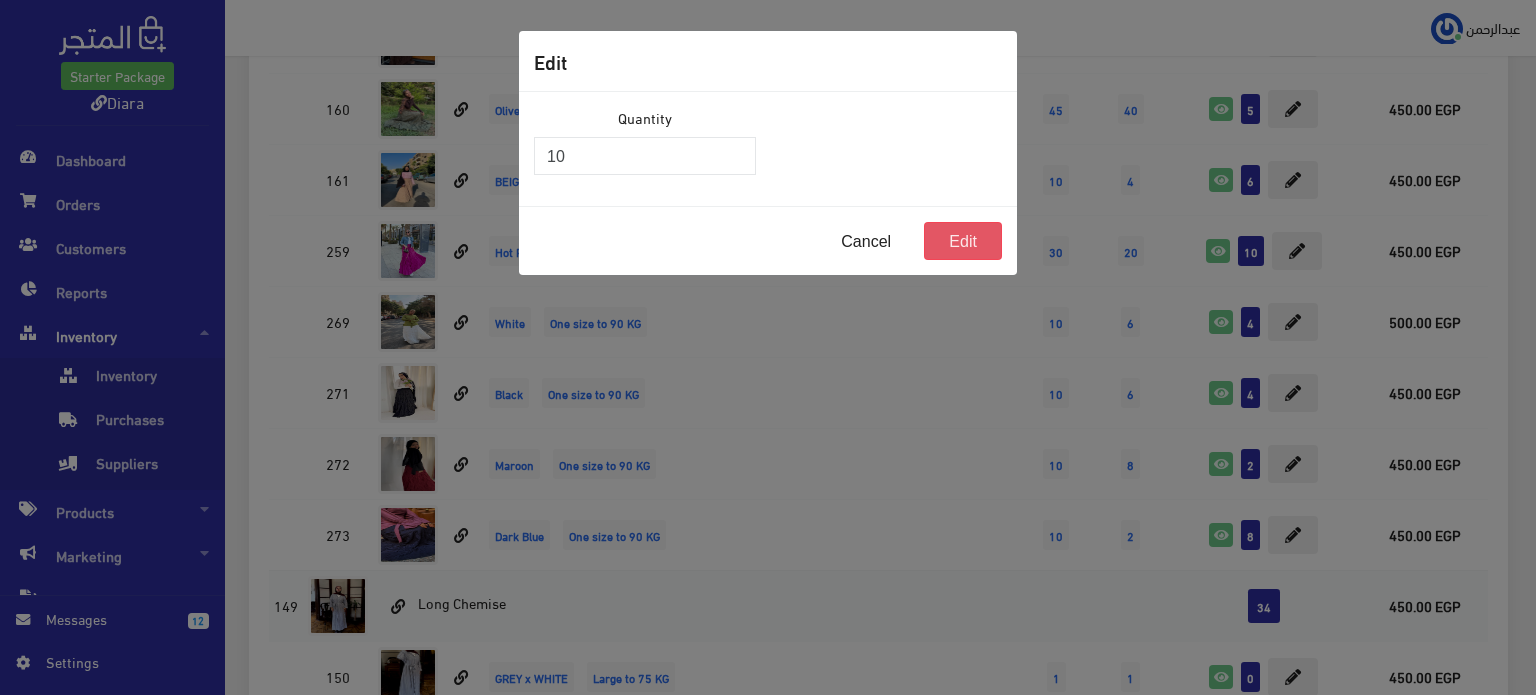 click on "Edit" at bounding box center (963, 241) 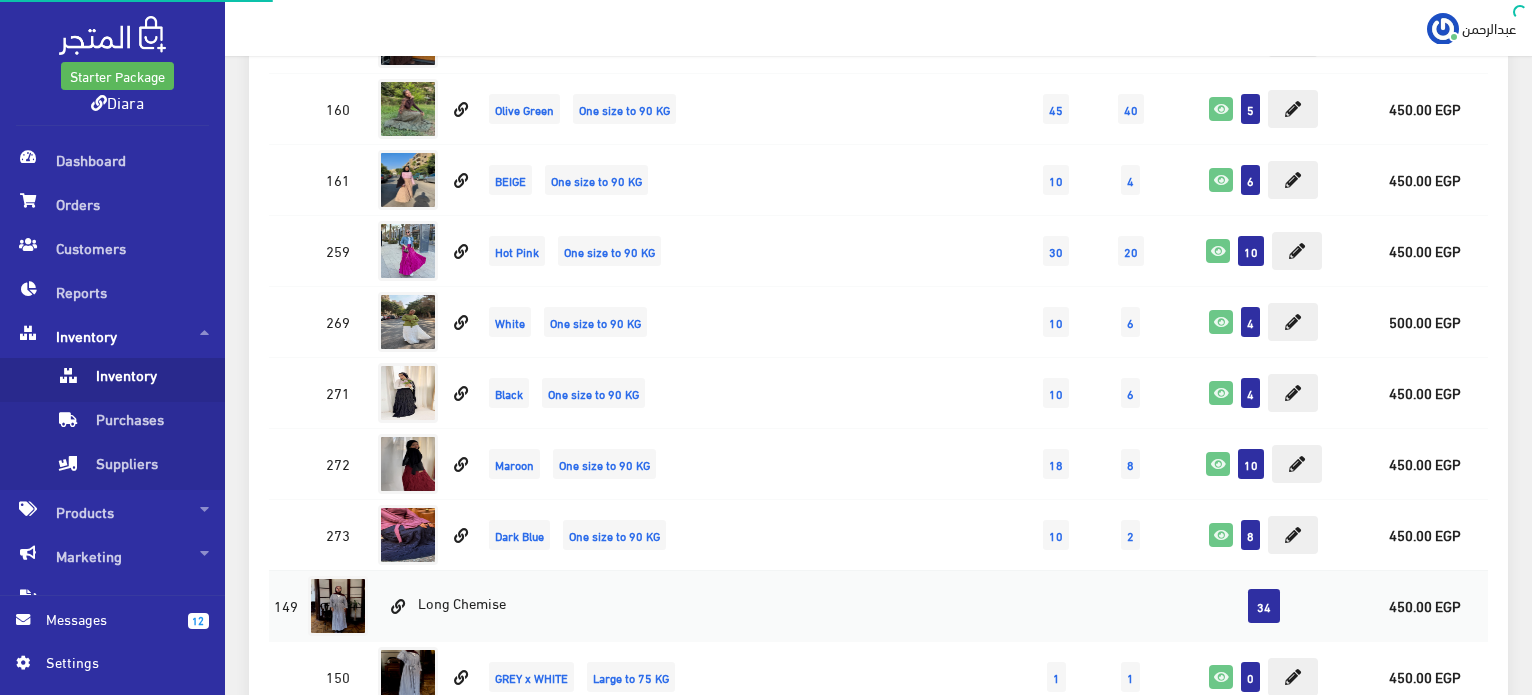 scroll, scrollTop: 7700, scrollLeft: 0, axis: vertical 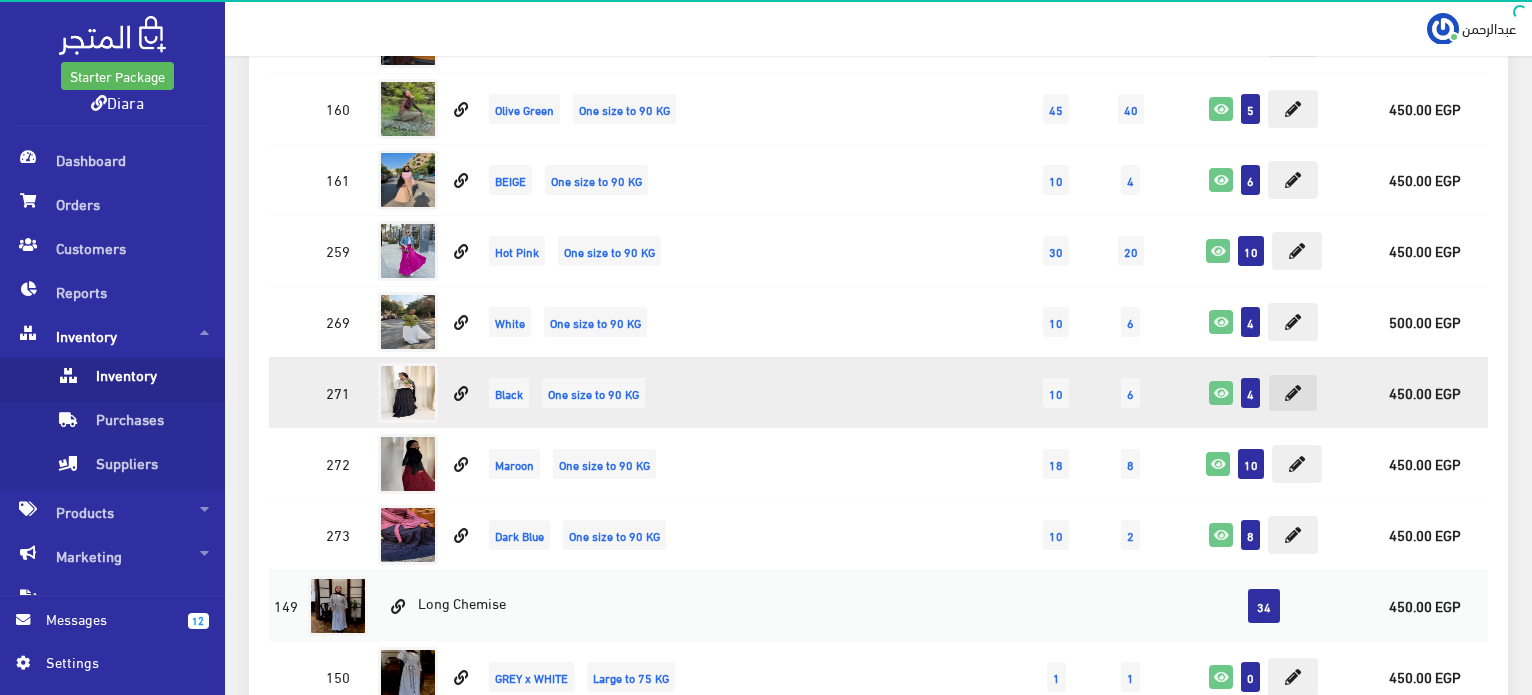 click at bounding box center (1293, 393) 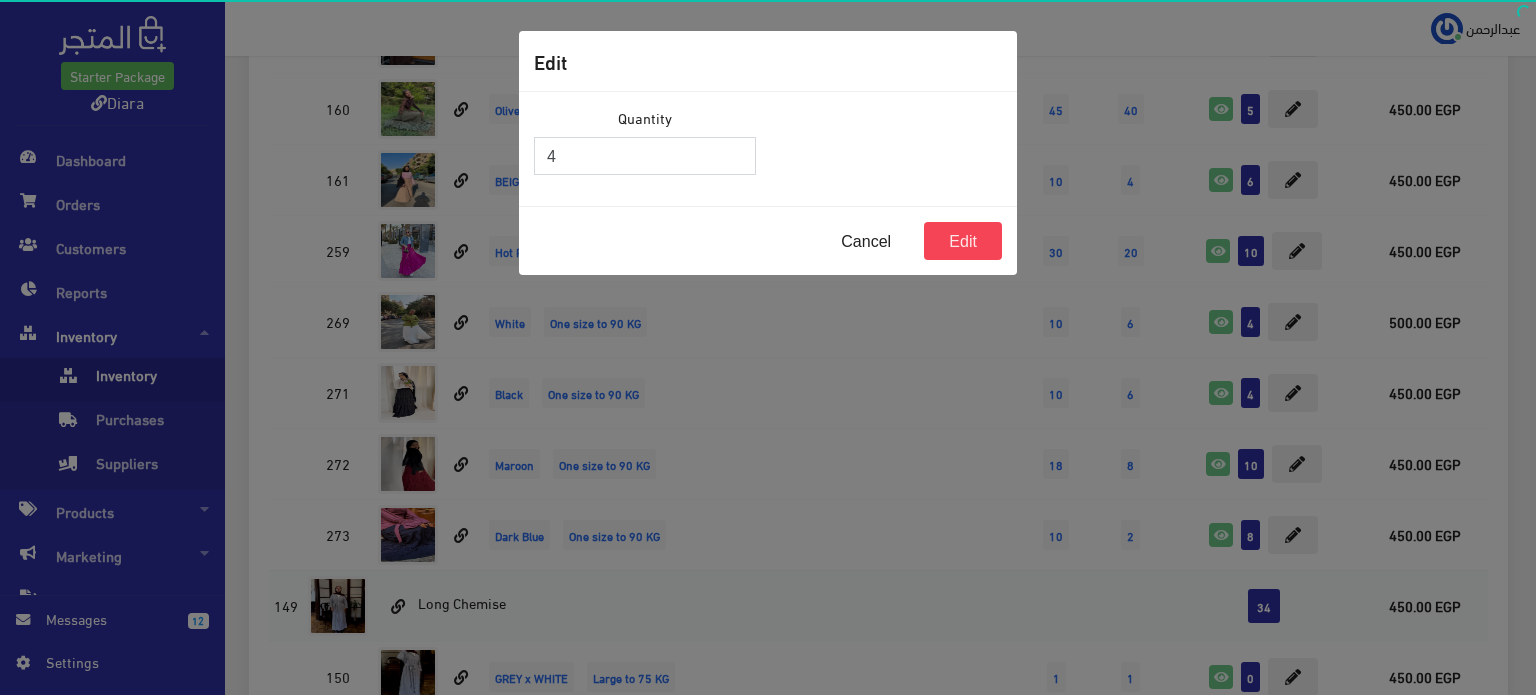 drag, startPoint x: 644, startPoint y: 154, endPoint x: 422, endPoint y: 142, distance: 222.32408 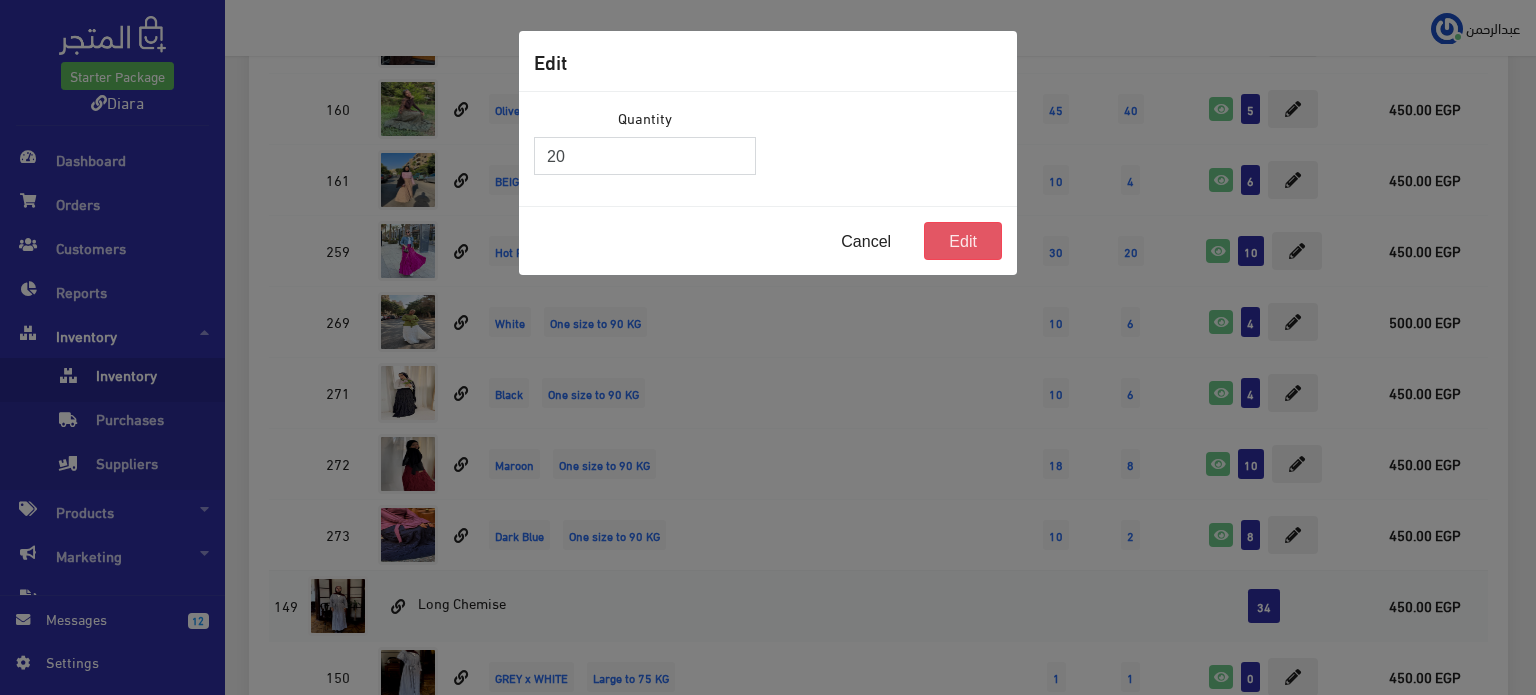 type on "20" 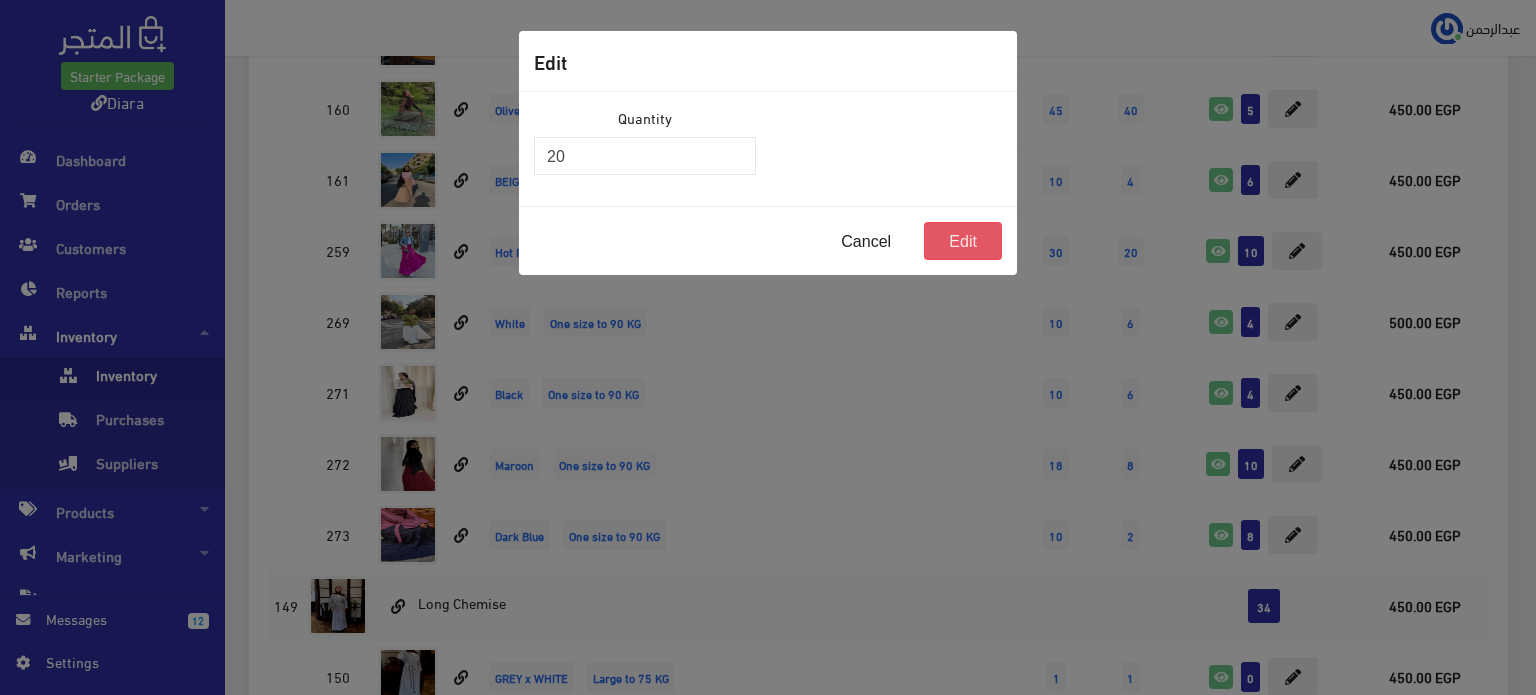 click on "Edit" at bounding box center [963, 241] 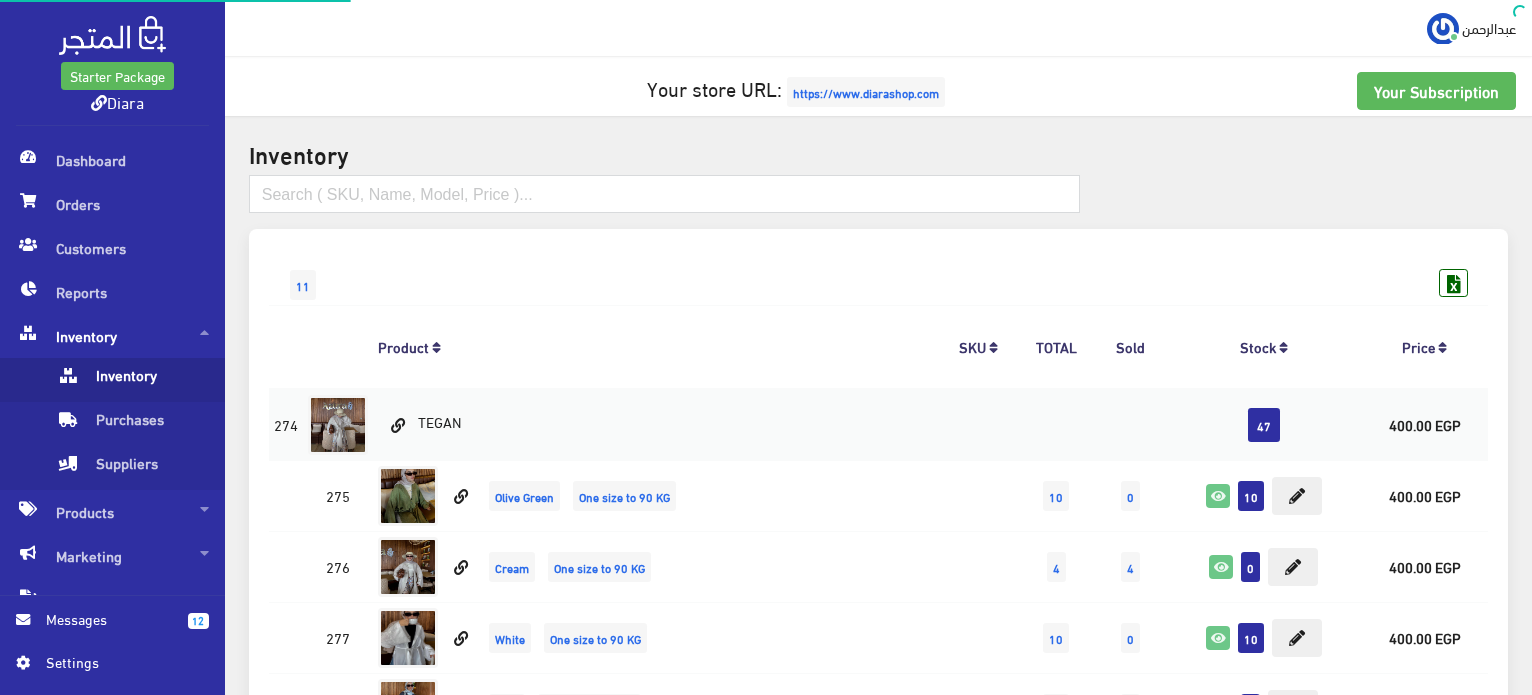 scroll, scrollTop: 7700, scrollLeft: 0, axis: vertical 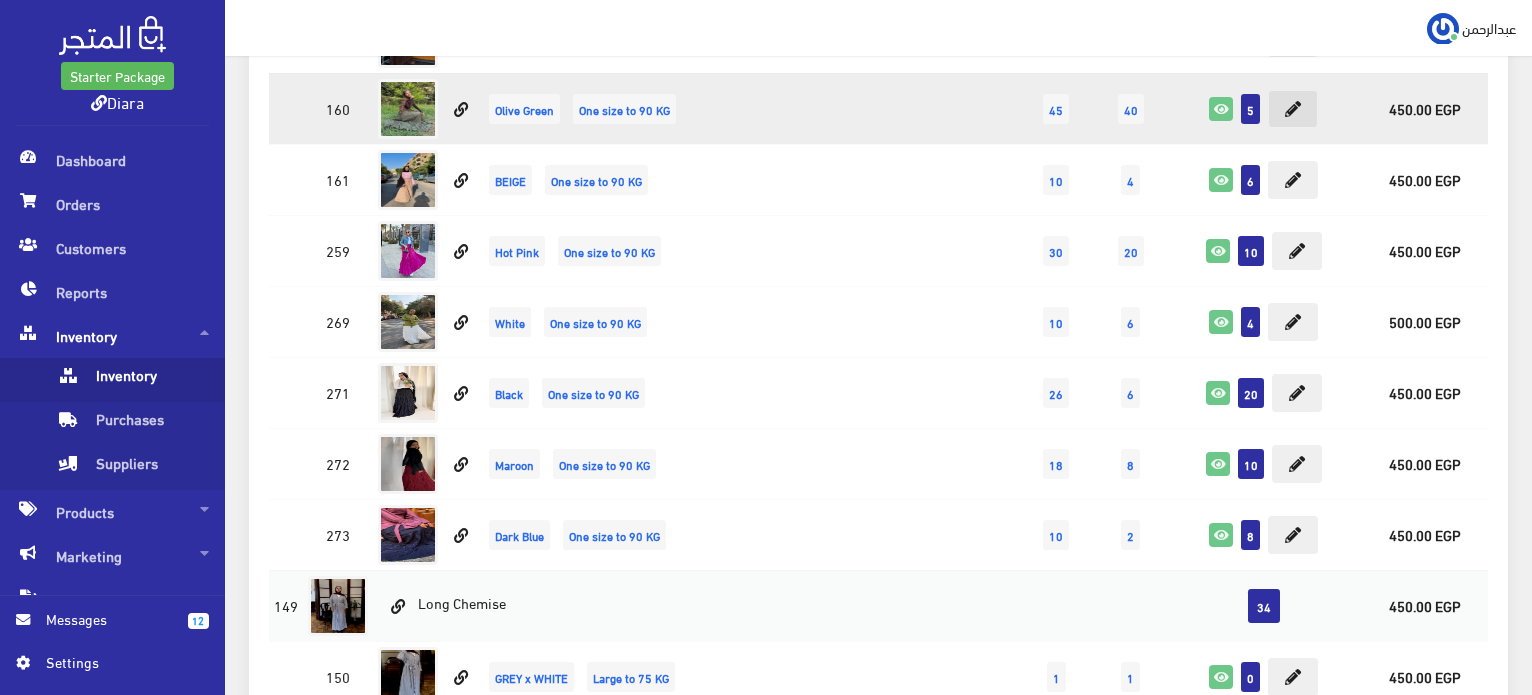 click at bounding box center [1293, 109] 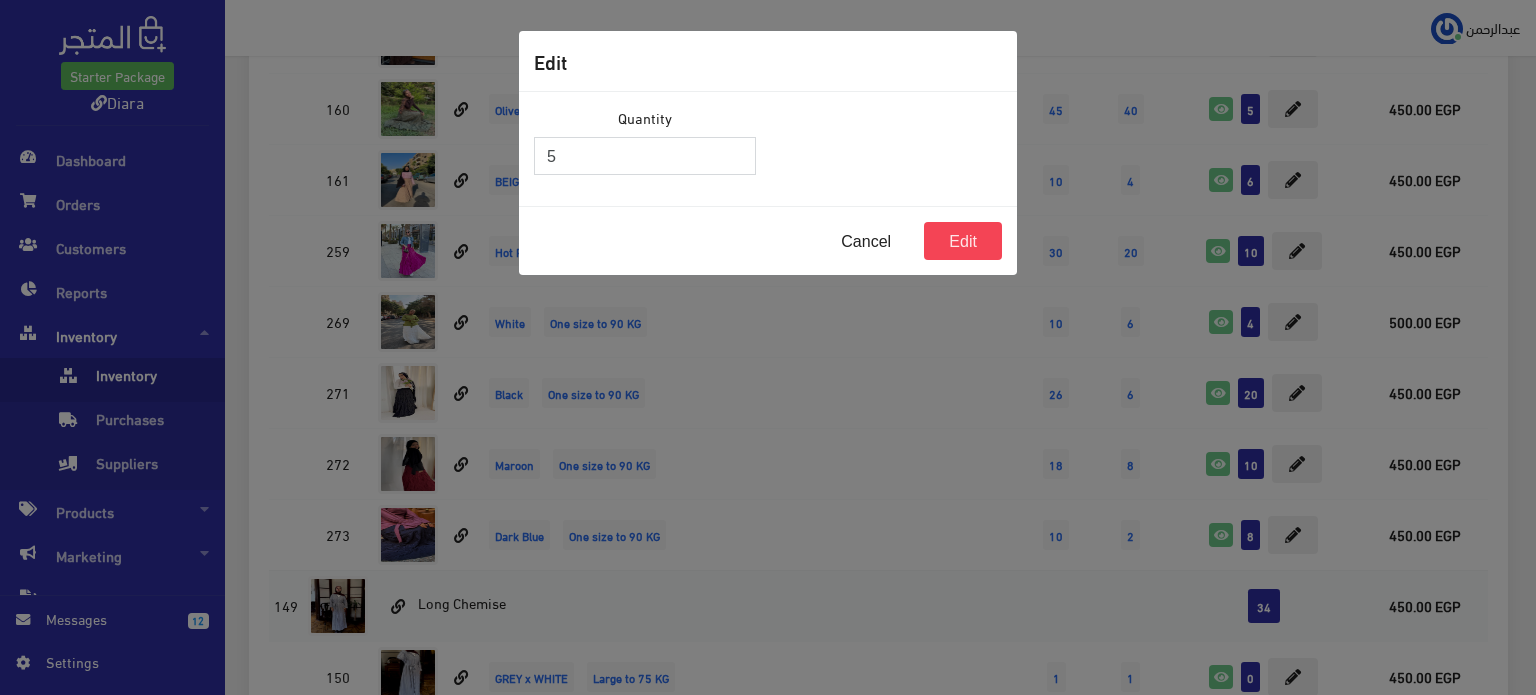 drag, startPoint x: 548, startPoint y: 153, endPoint x: 563, endPoint y: 153, distance: 15 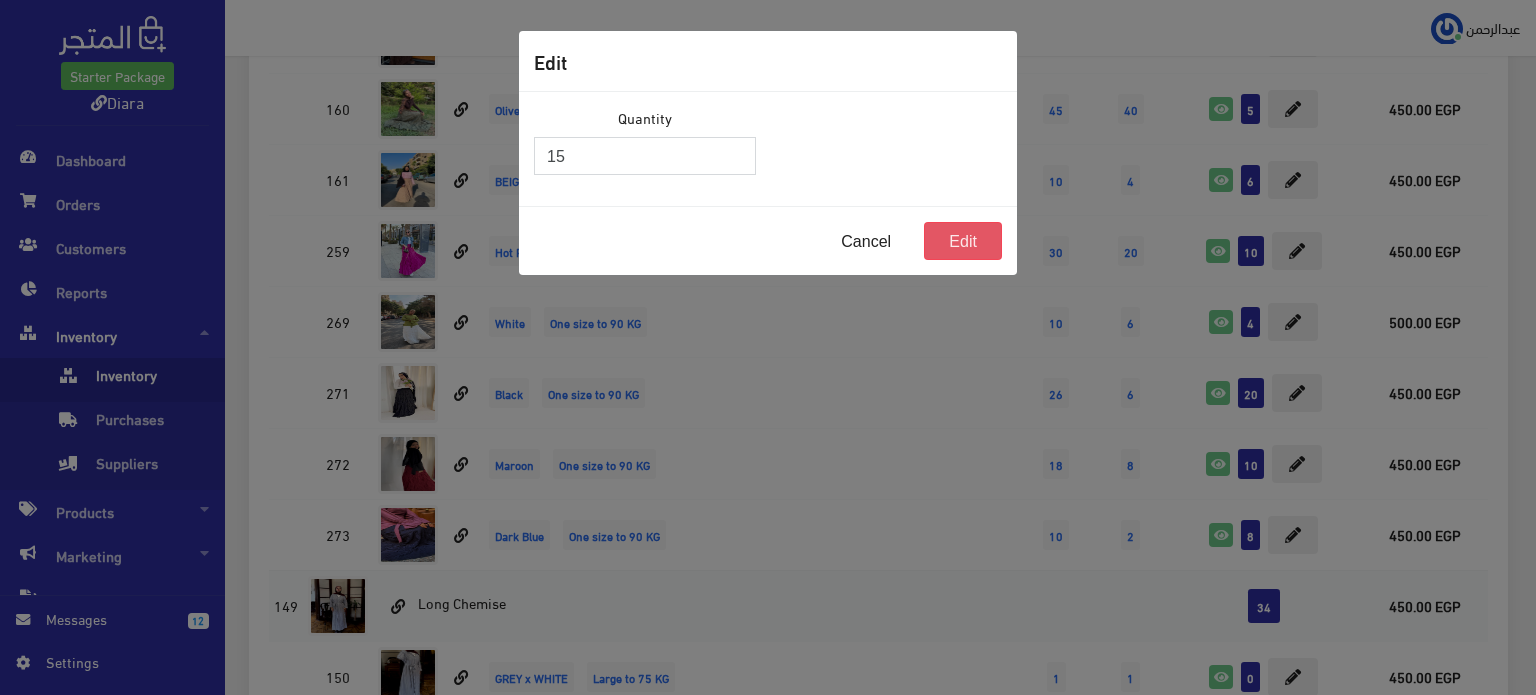 type on "15" 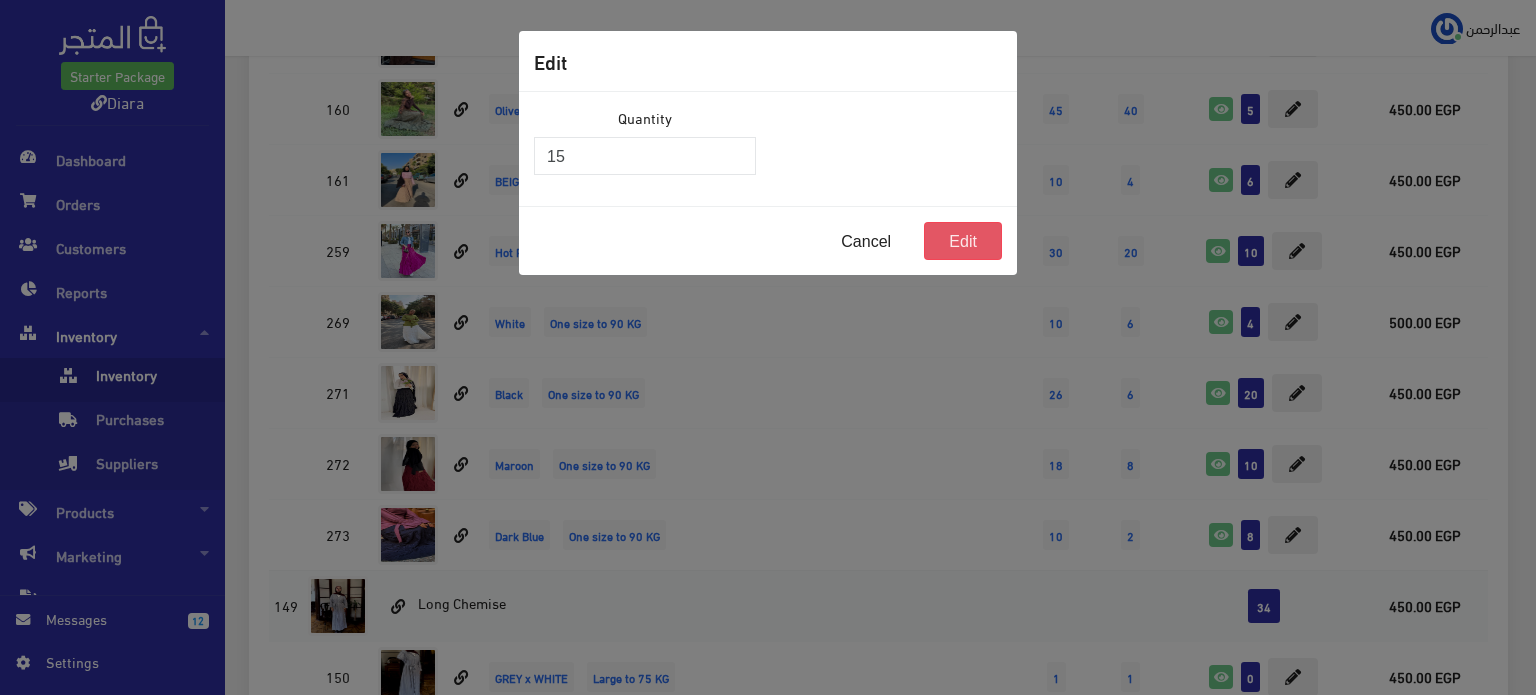 click on "Edit" at bounding box center (963, 241) 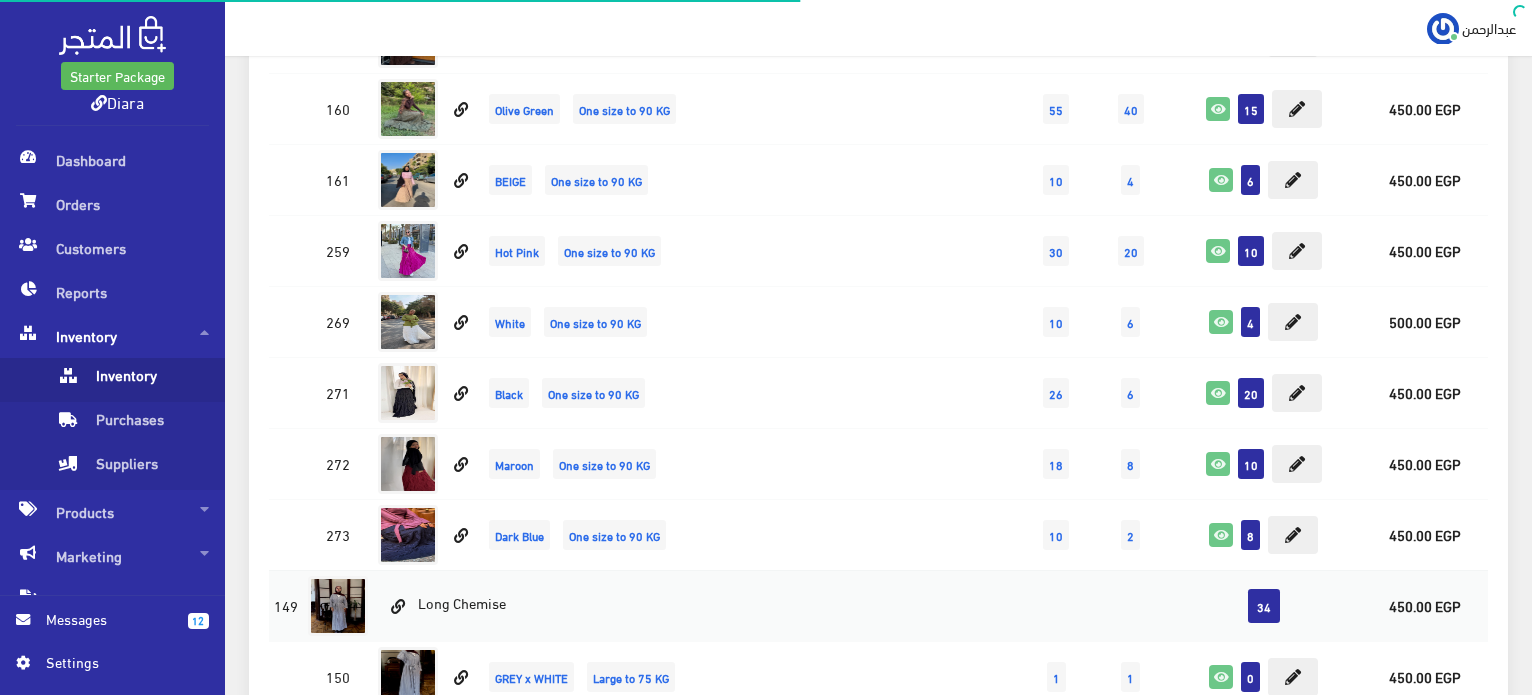 scroll, scrollTop: 7300, scrollLeft: 0, axis: vertical 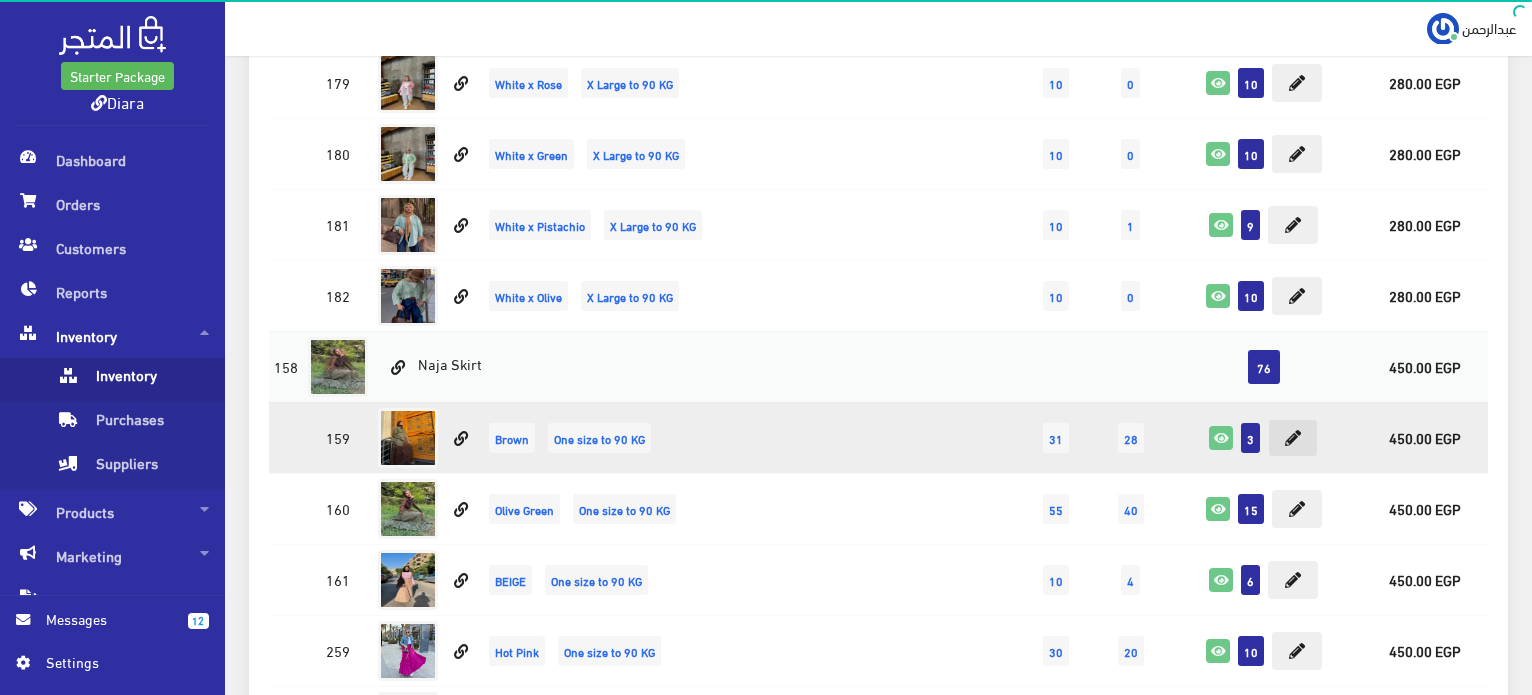 click at bounding box center (1293, 438) 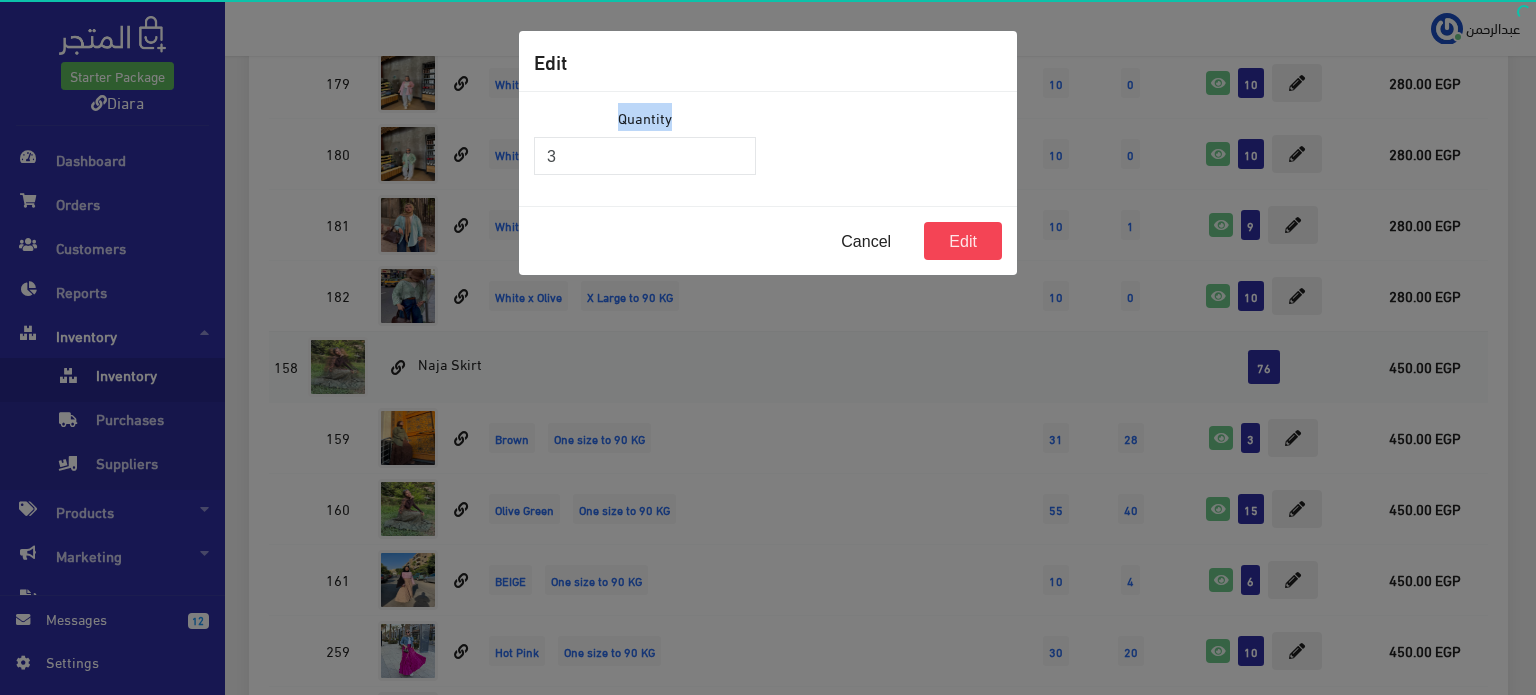 drag, startPoint x: 537, startPoint y: 134, endPoint x: 558, endPoint y: 140, distance: 21.84033 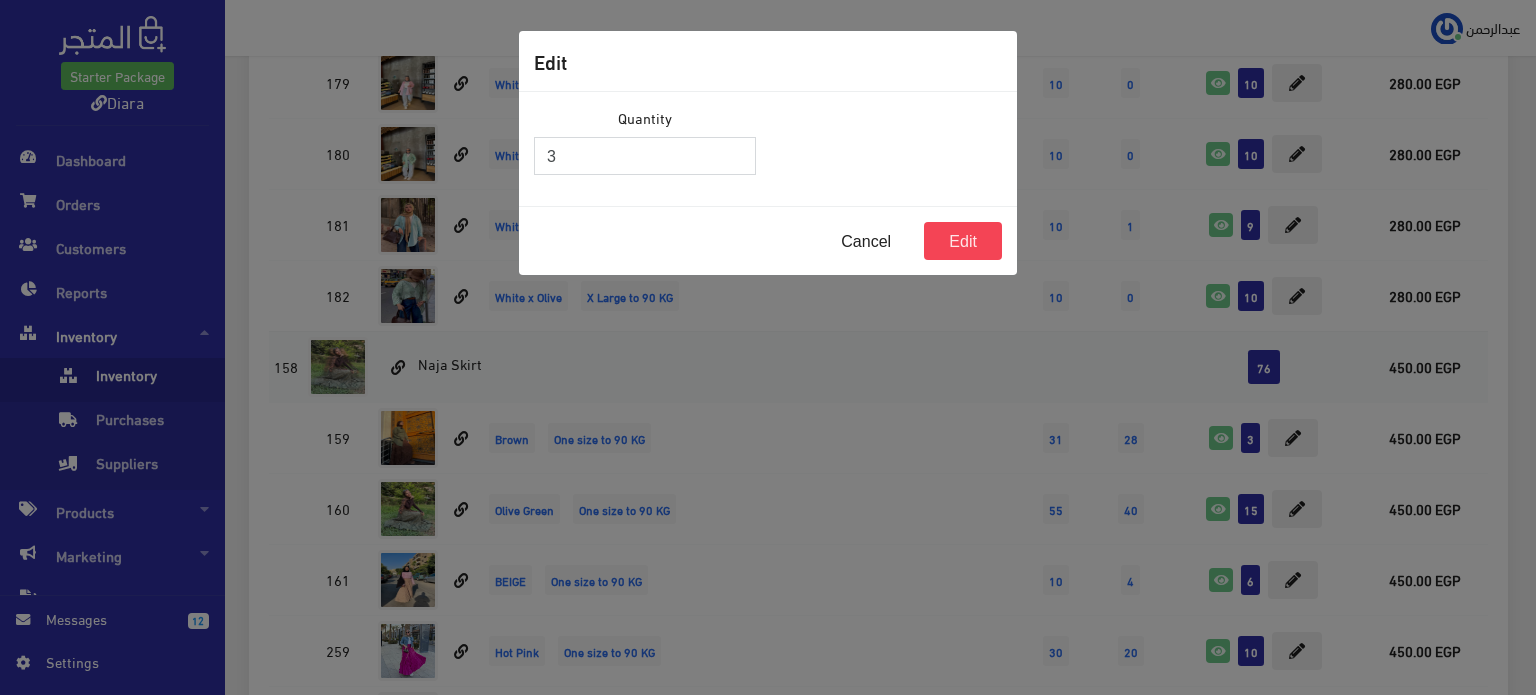 click on "3" at bounding box center [645, 156] 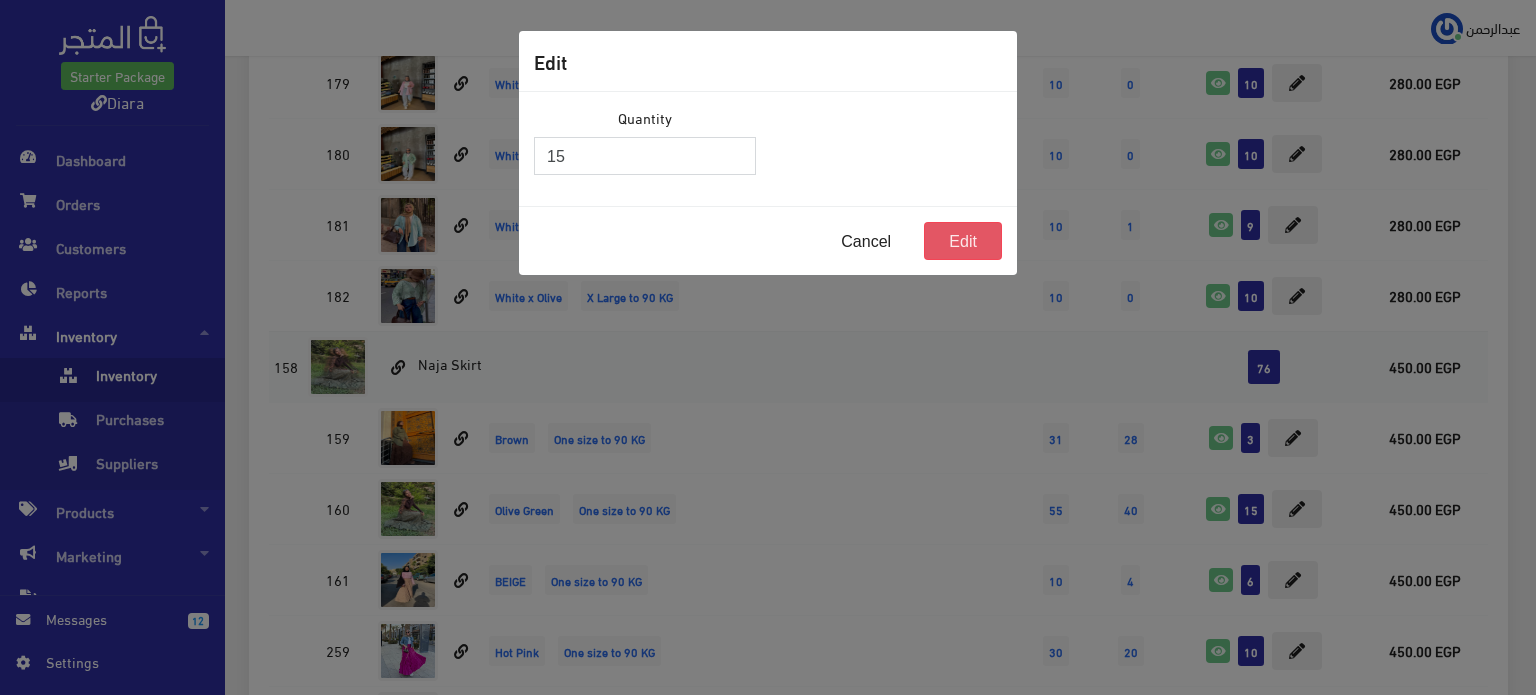 type on "15" 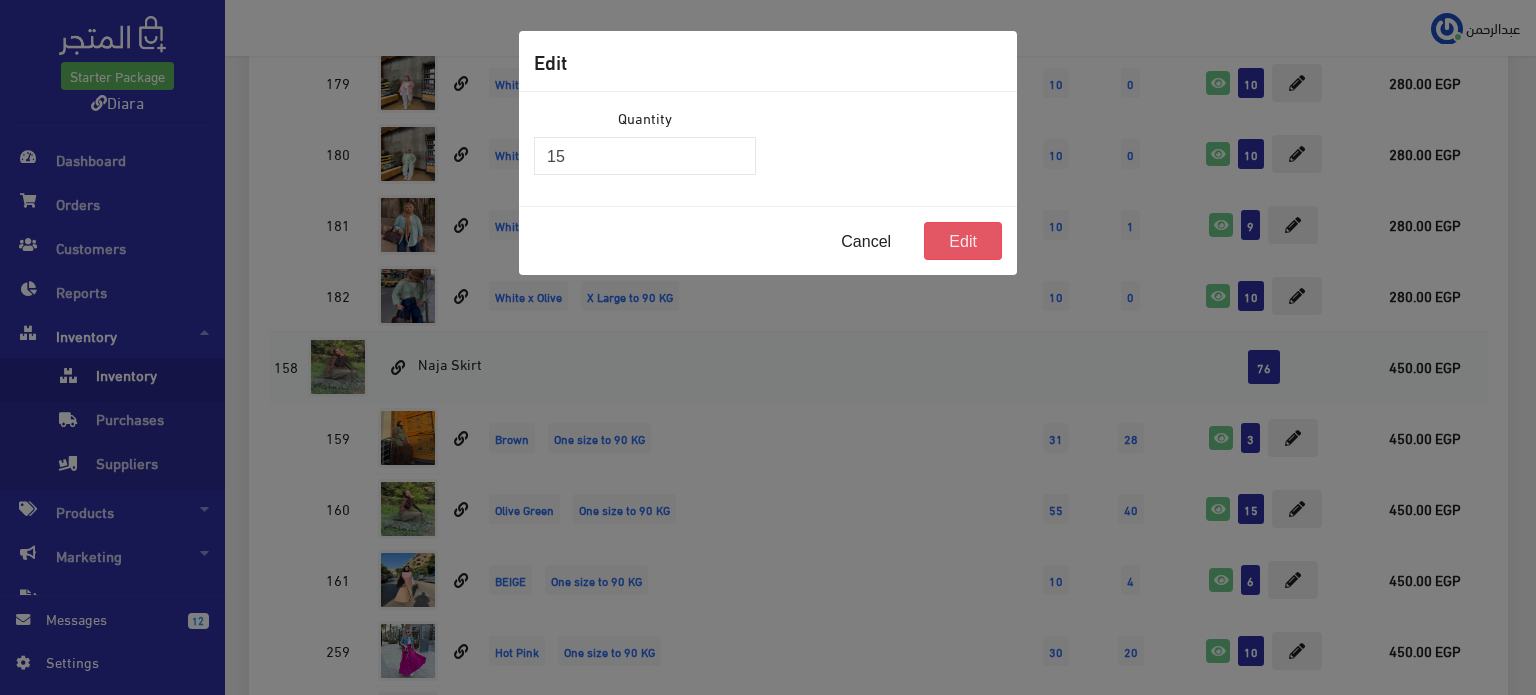 click on "Edit" at bounding box center [963, 241] 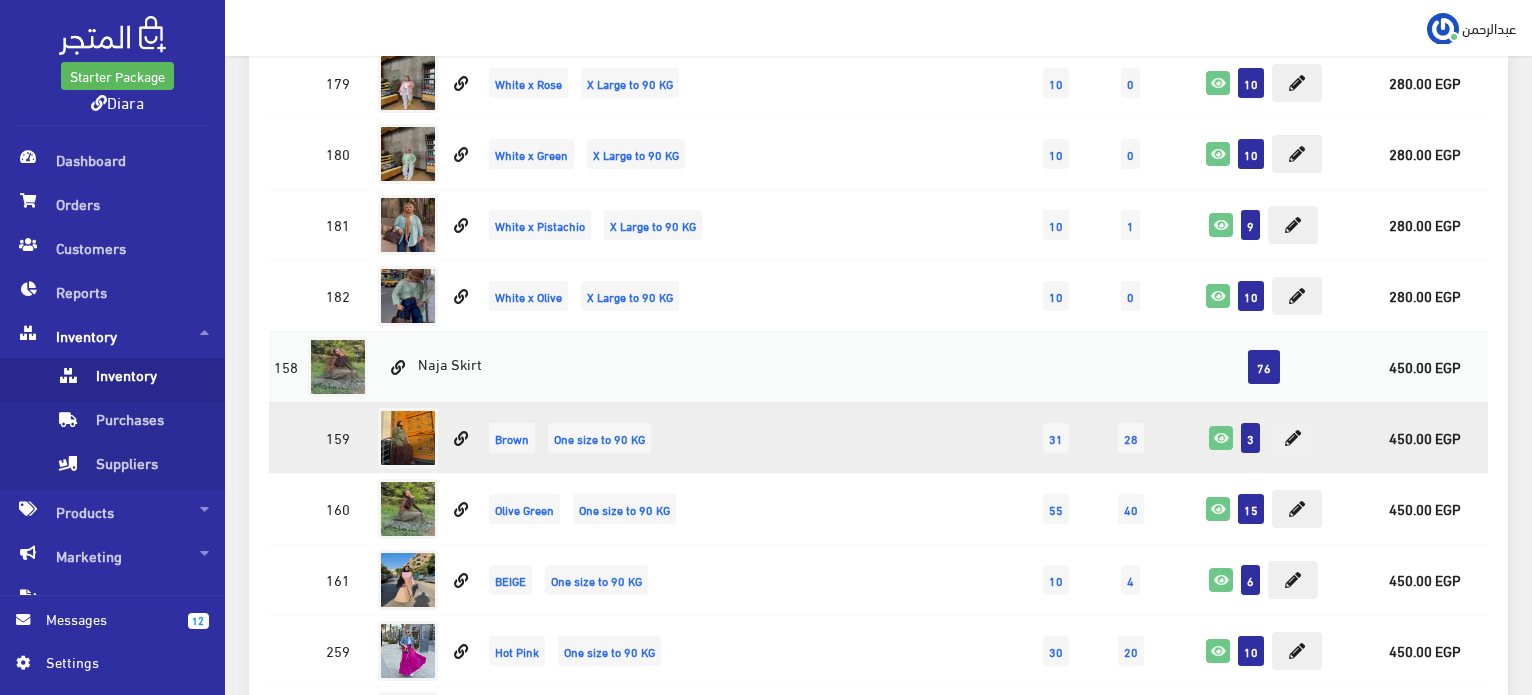 scroll, scrollTop: 7600, scrollLeft: 0, axis: vertical 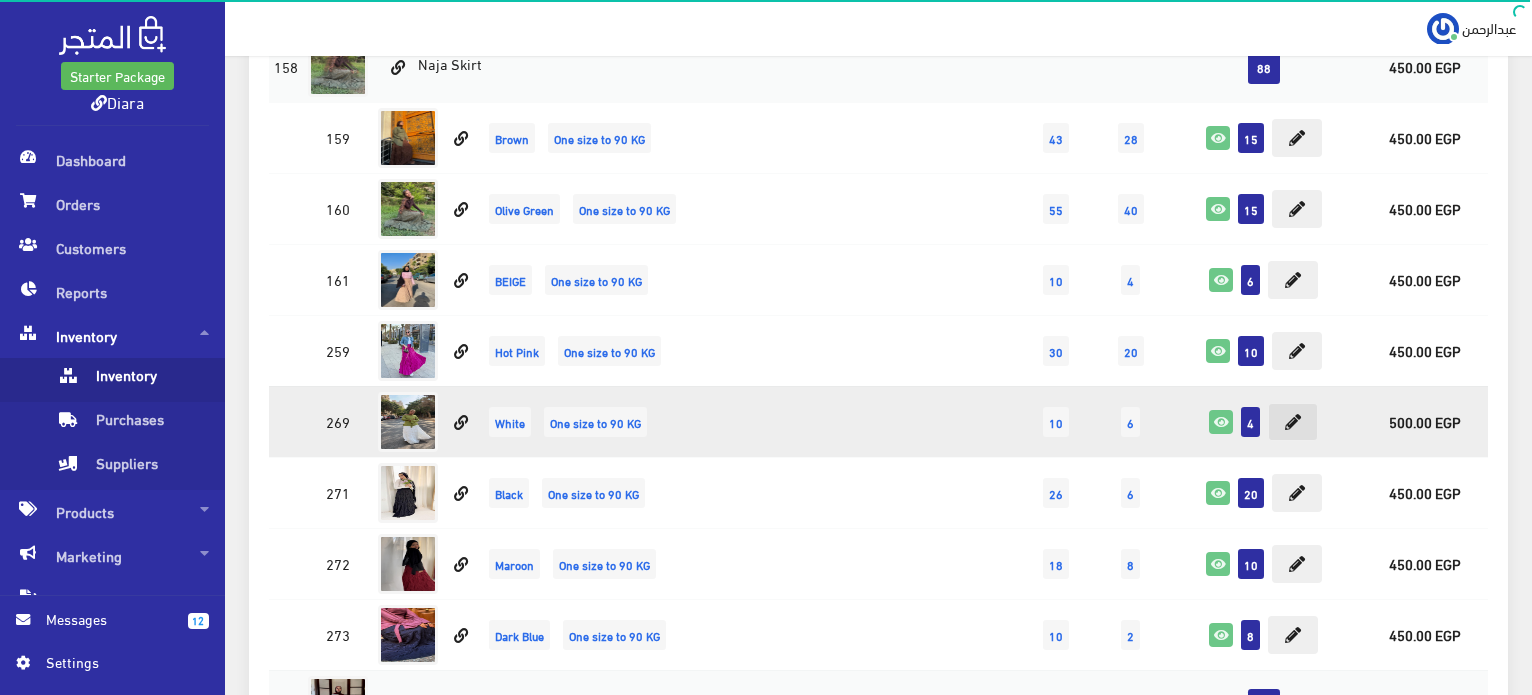 click at bounding box center (1293, 422) 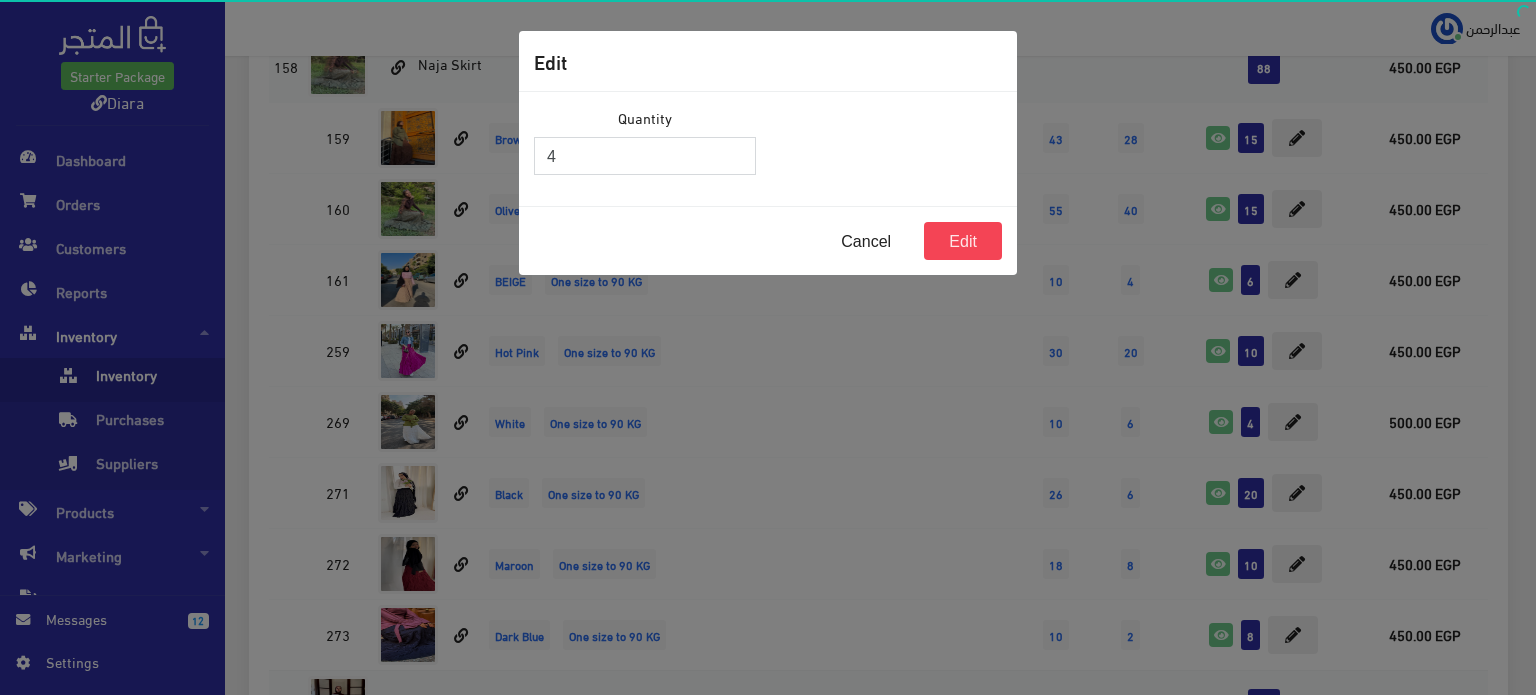 drag, startPoint x: 591, startPoint y: 145, endPoint x: 528, endPoint y: 145, distance: 63 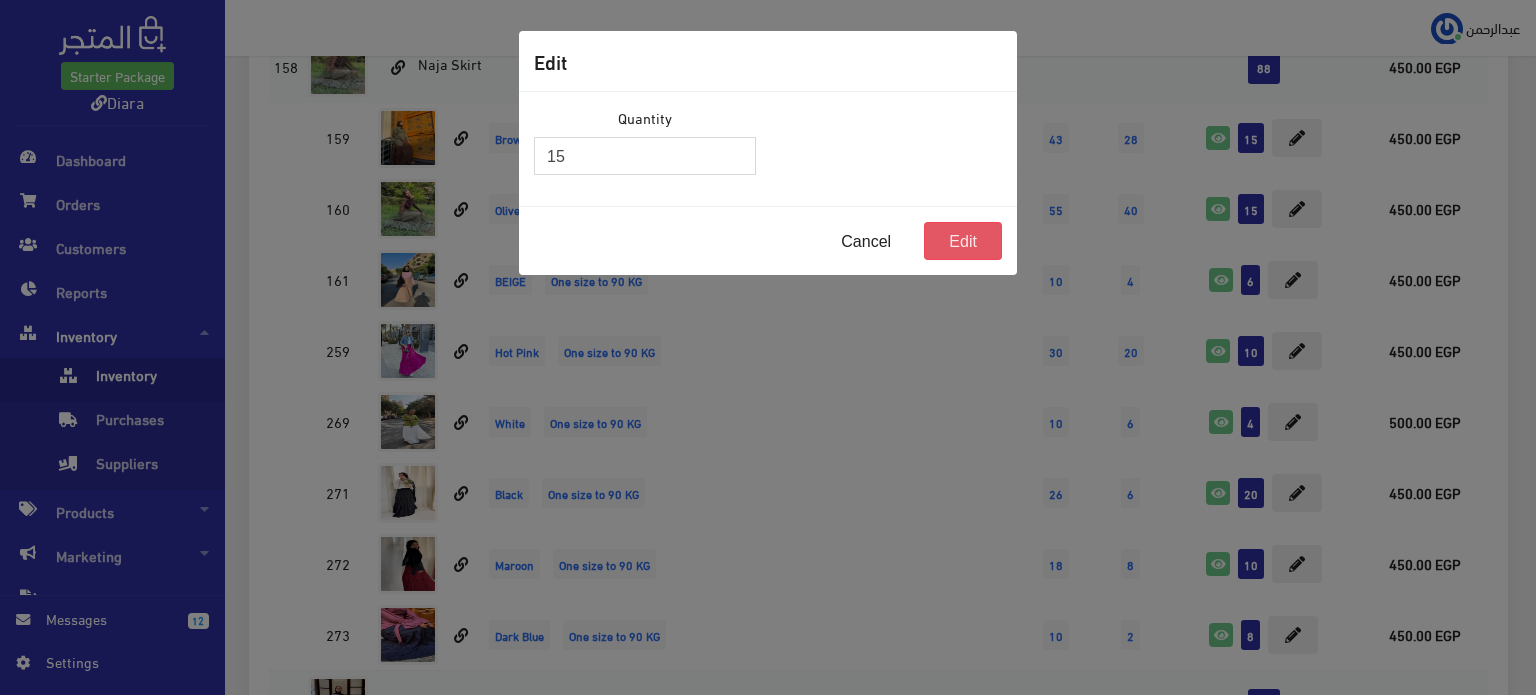 type on "15" 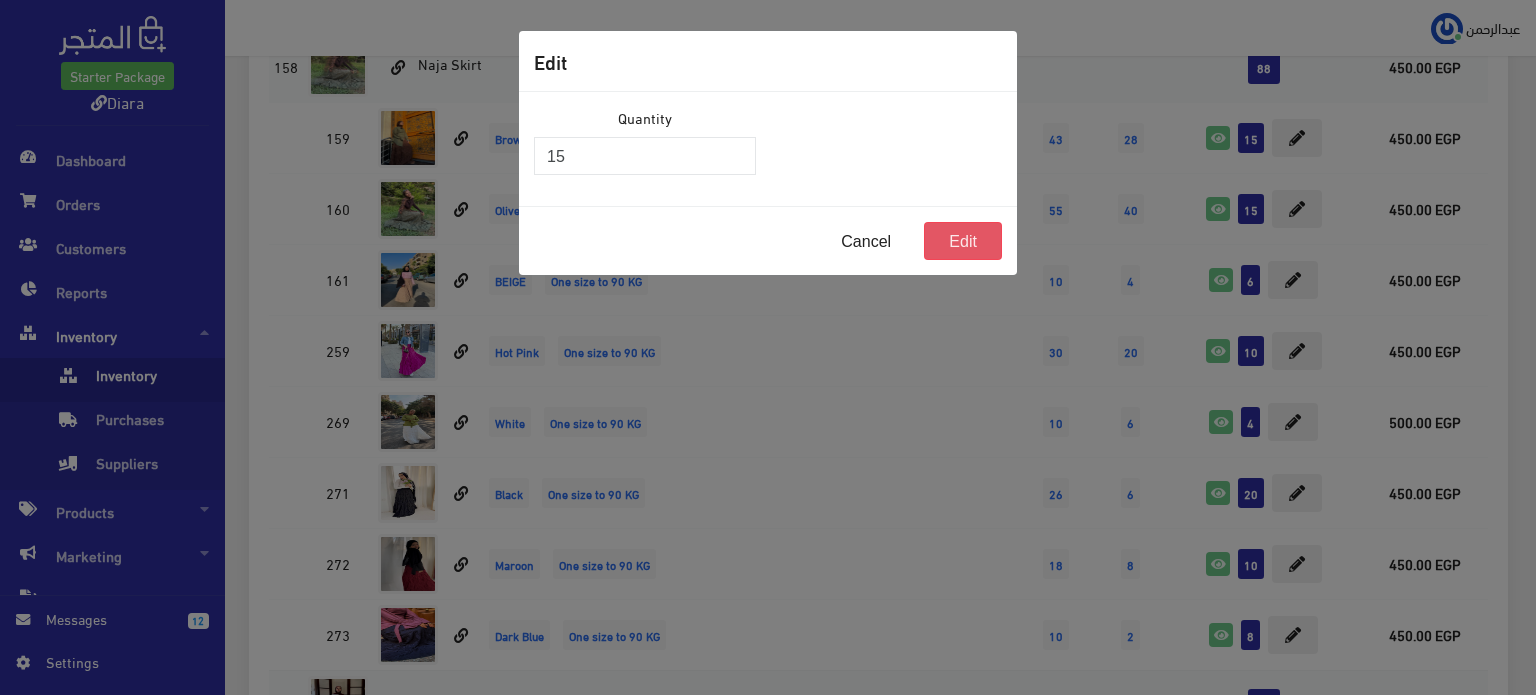 click on "Edit" at bounding box center [963, 241] 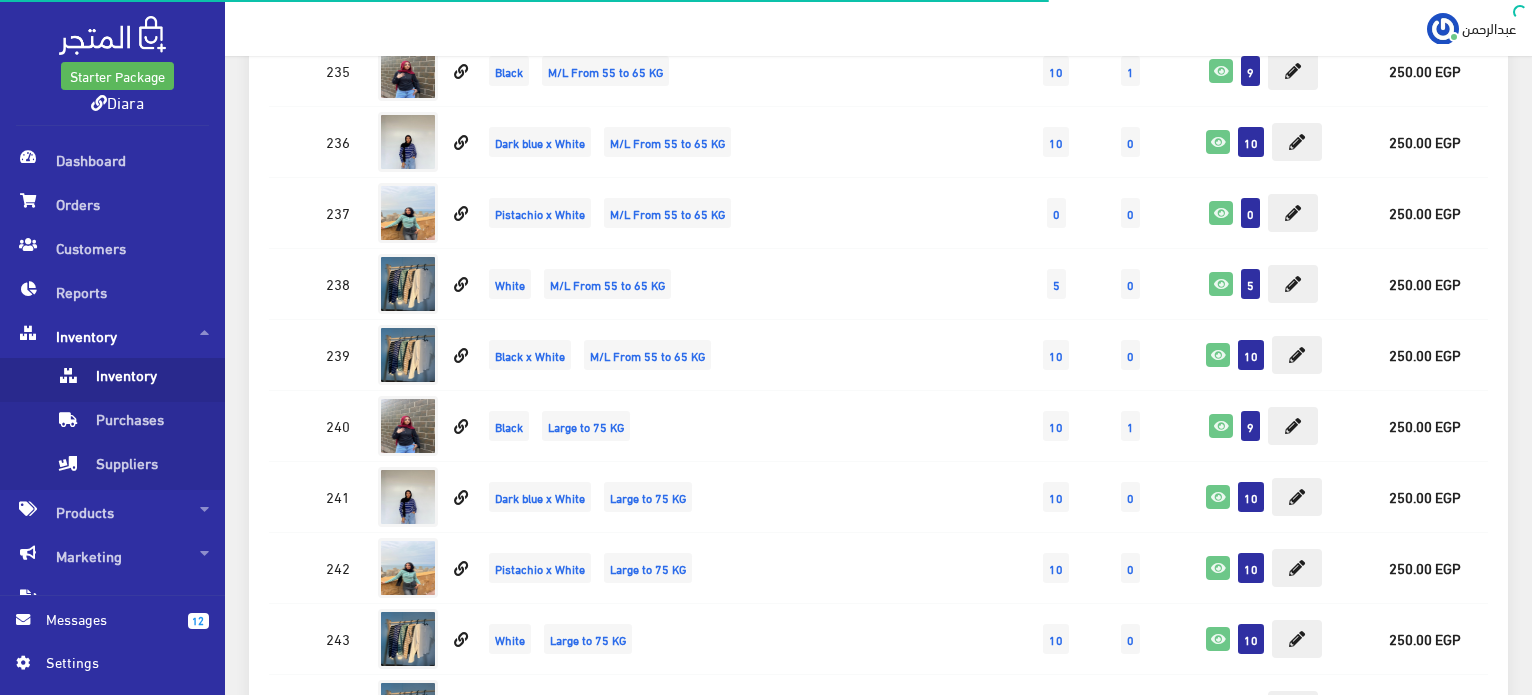 scroll, scrollTop: 0, scrollLeft: 0, axis: both 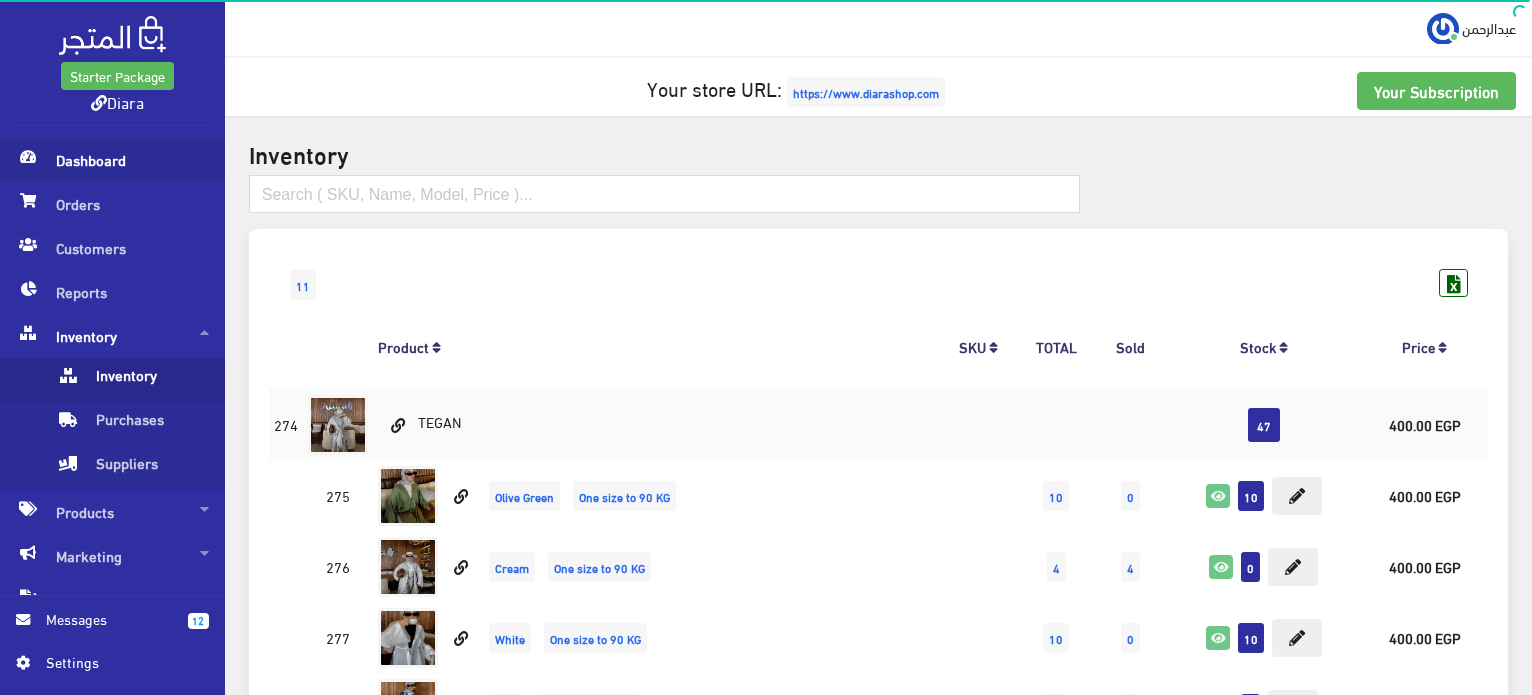 click on "Dashboard" at bounding box center (112, 160) 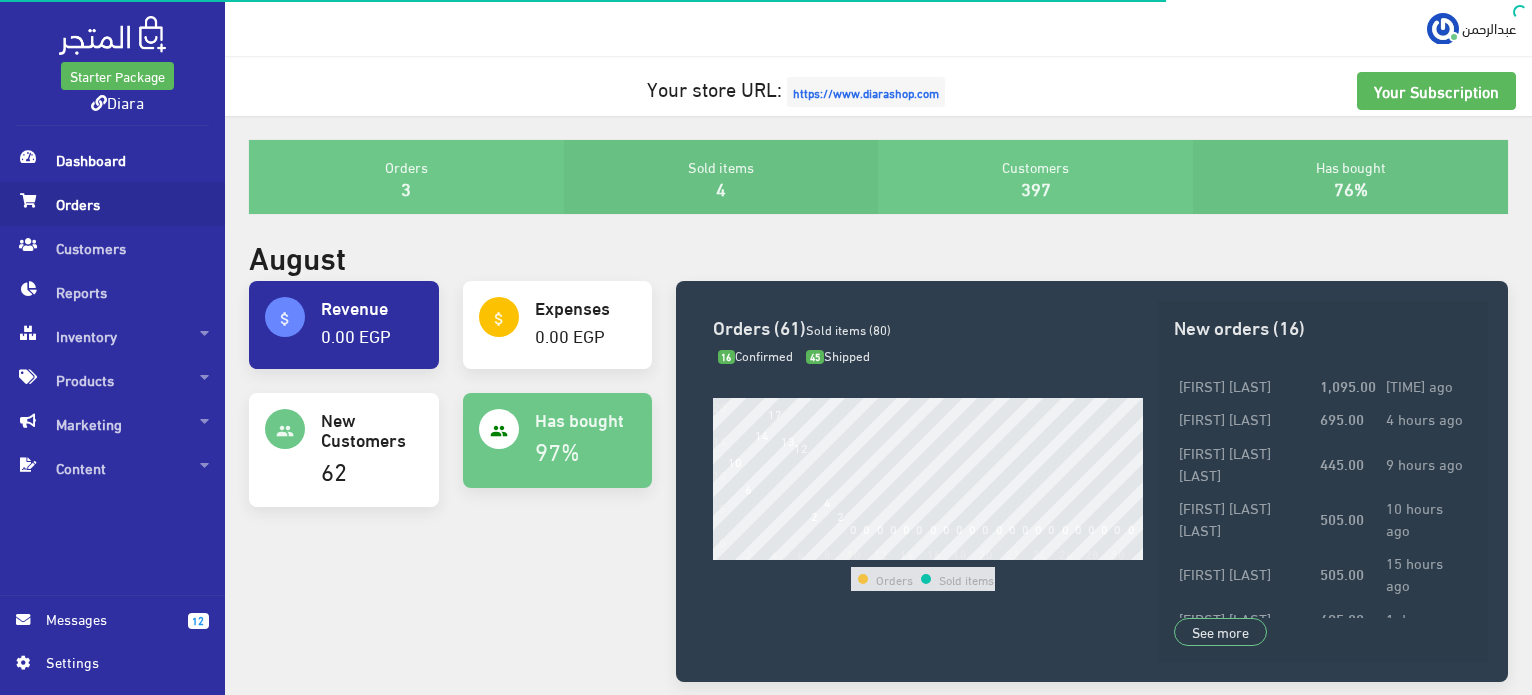 click on "Orders" at bounding box center (112, 204) 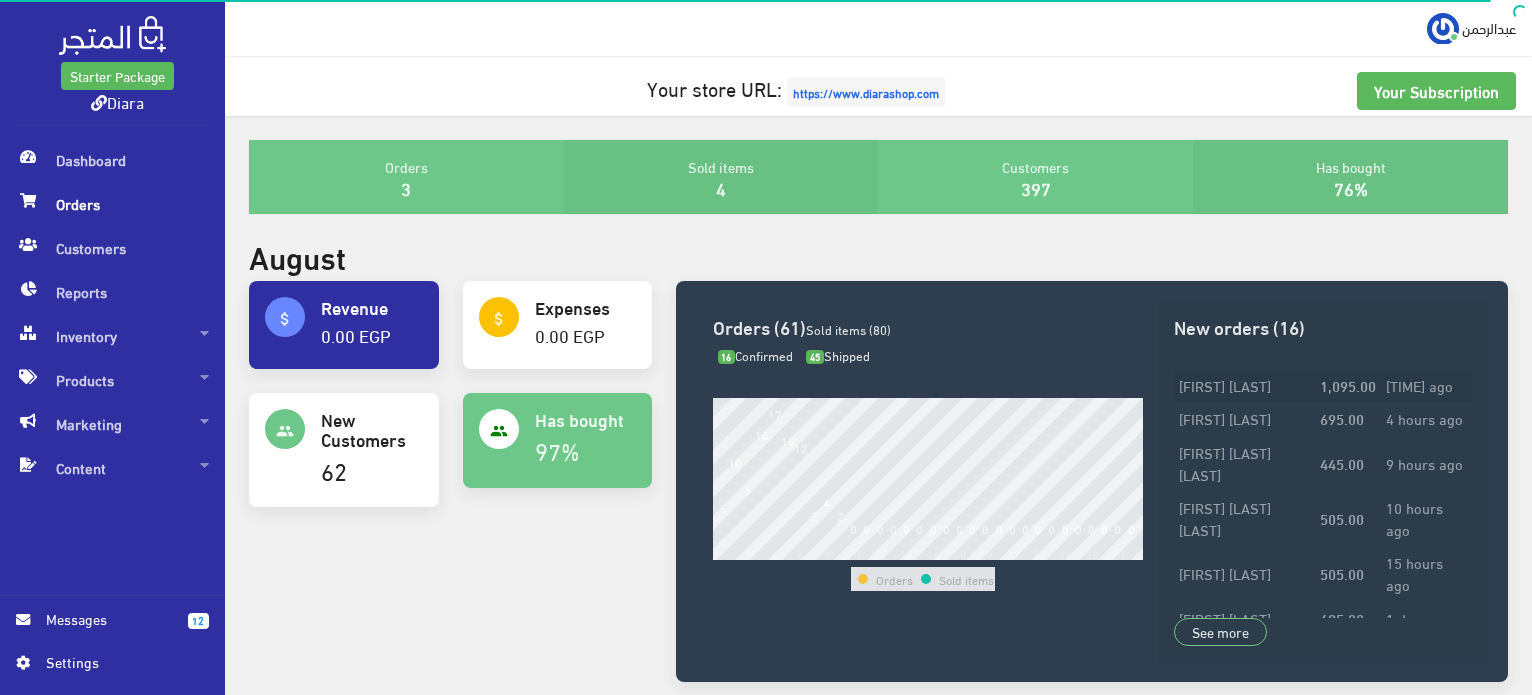 click on "1,095.00" at bounding box center [1348, 385] 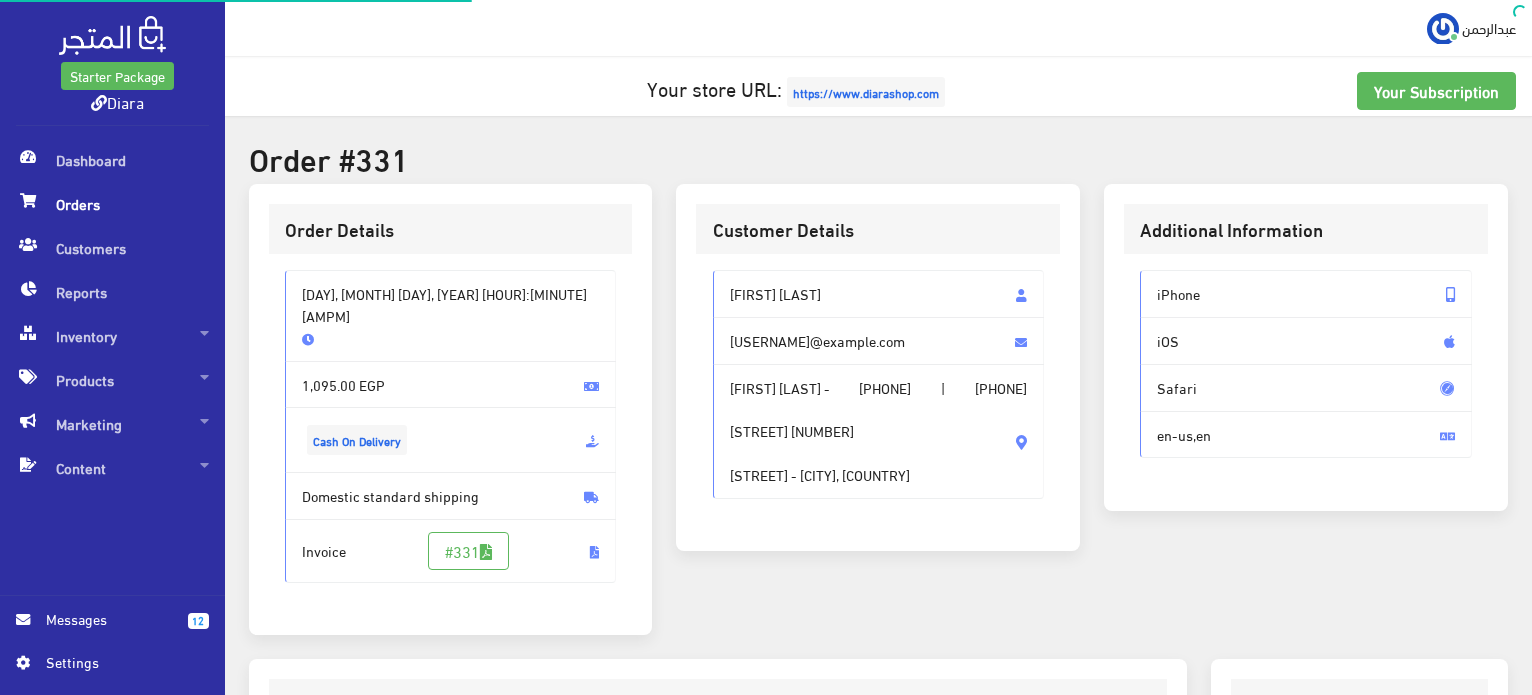 scroll, scrollTop: 500, scrollLeft: 0, axis: vertical 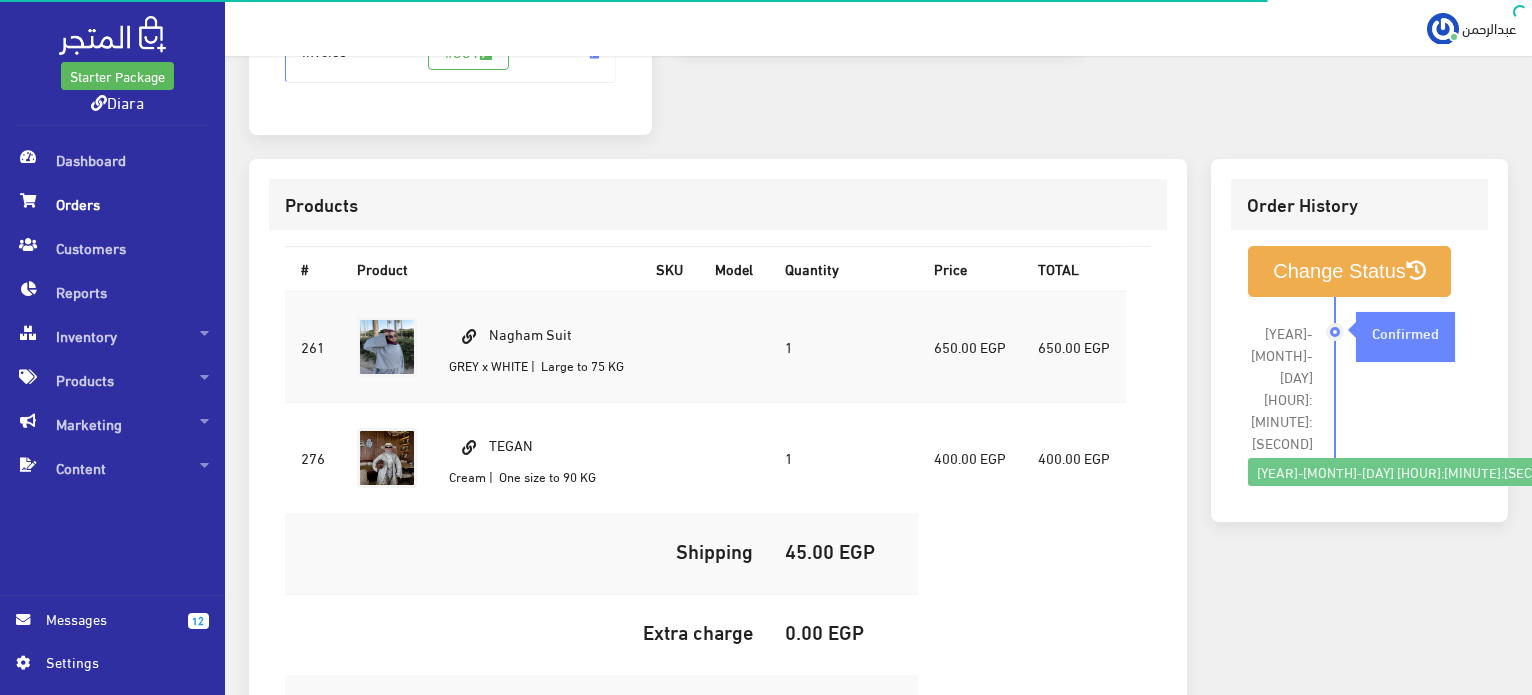 click on "Orders" at bounding box center [112, 204] 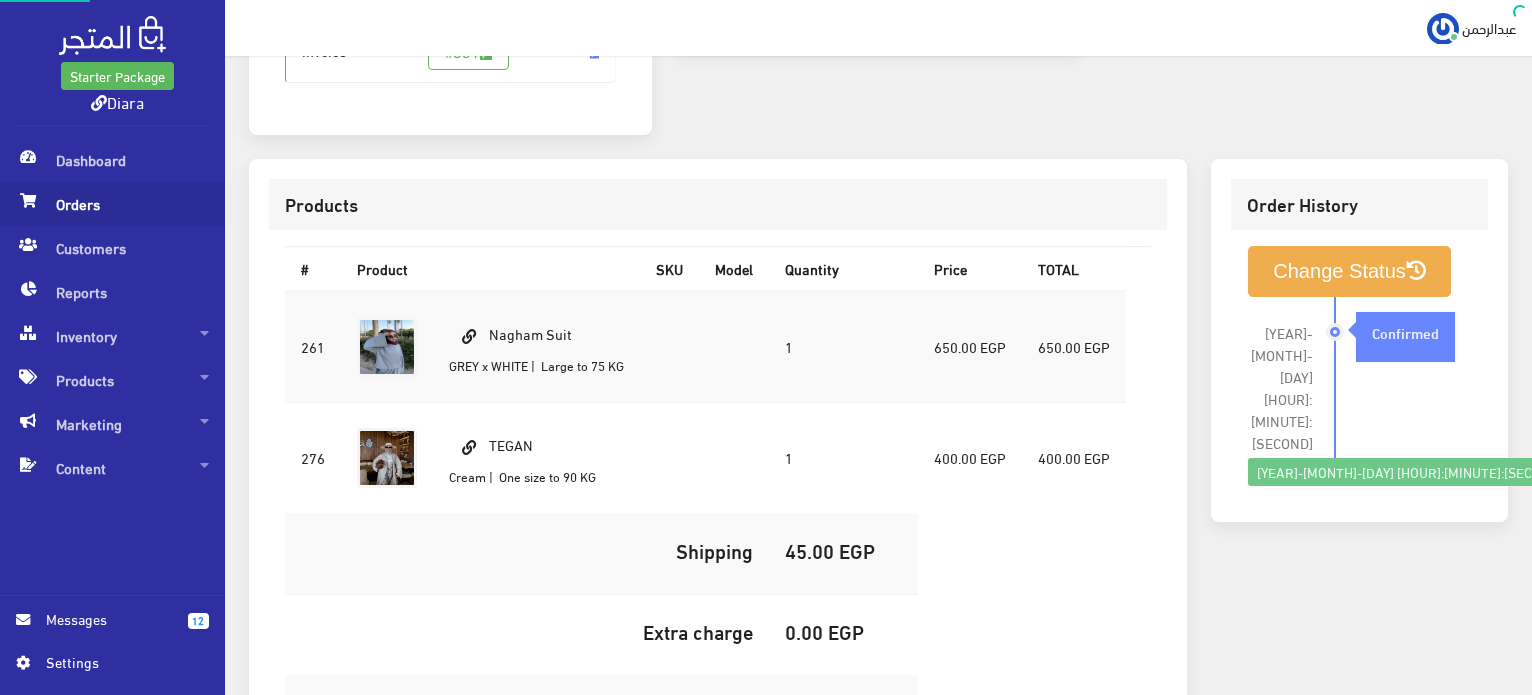 click on "Orders" at bounding box center (112, 204) 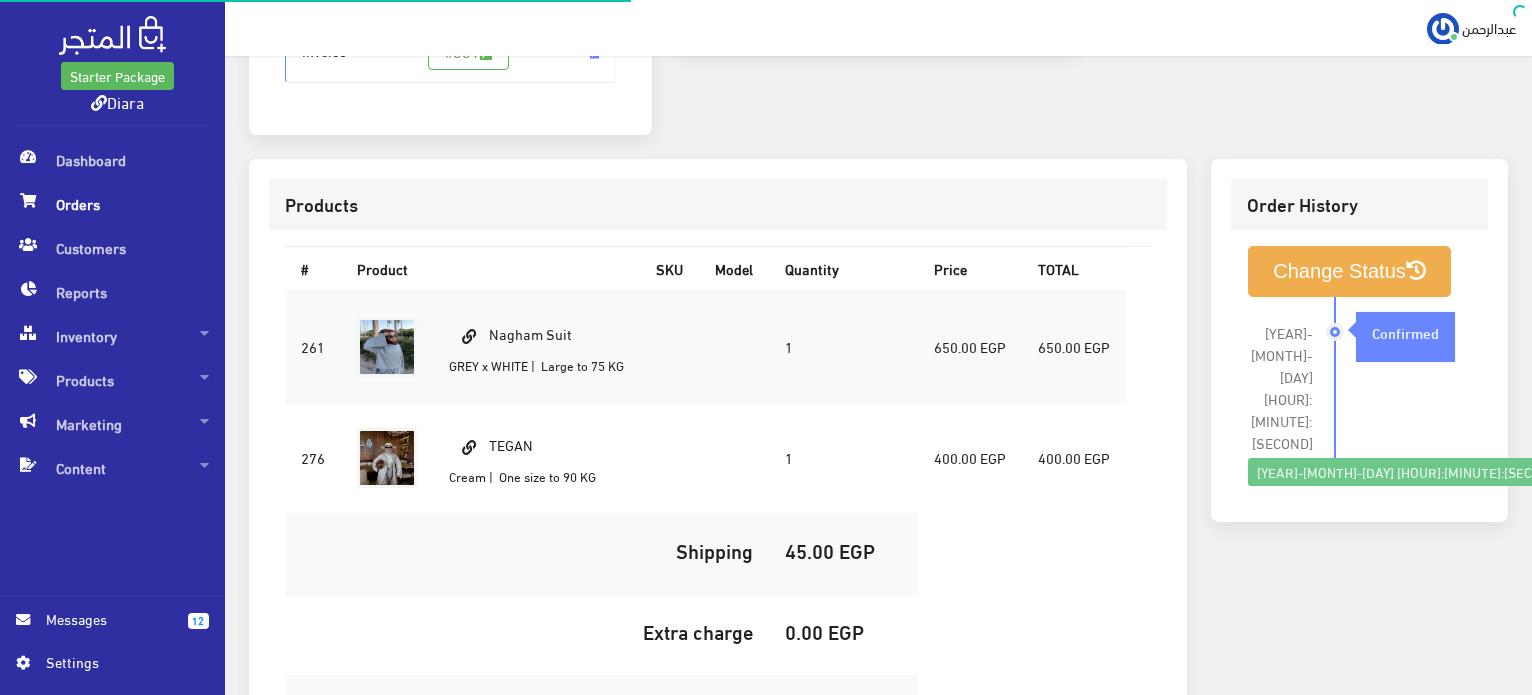 click on "Orders" at bounding box center [112, 204] 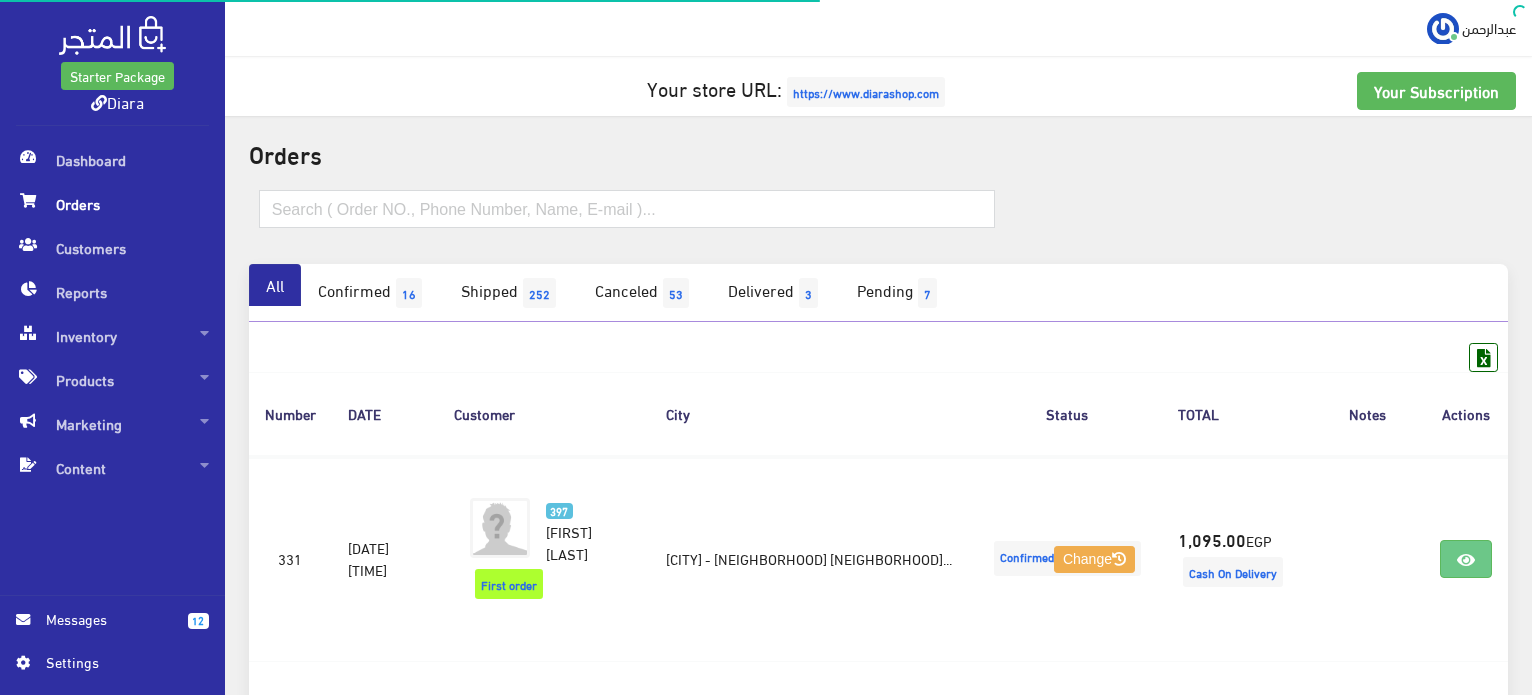 scroll, scrollTop: 0, scrollLeft: 0, axis: both 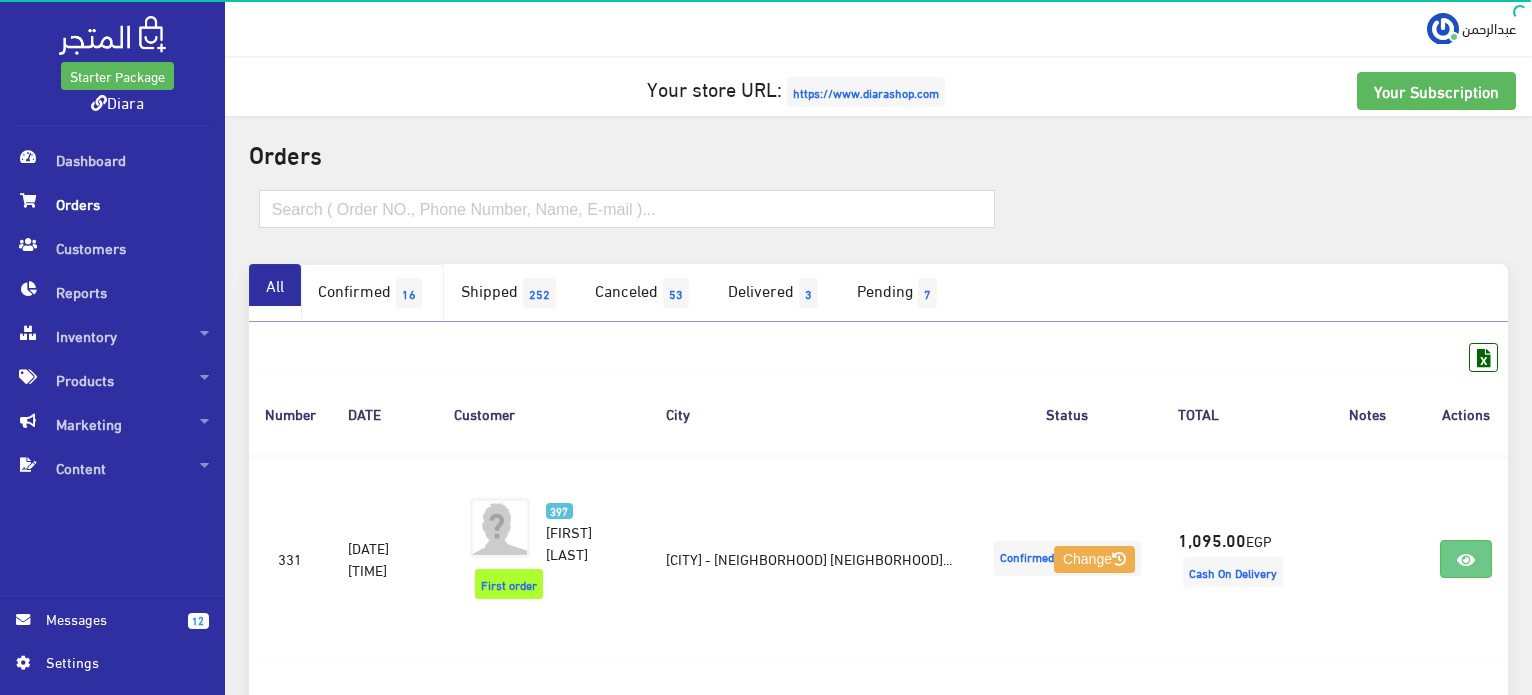 click on "Confirmed
16" at bounding box center [372, 293] 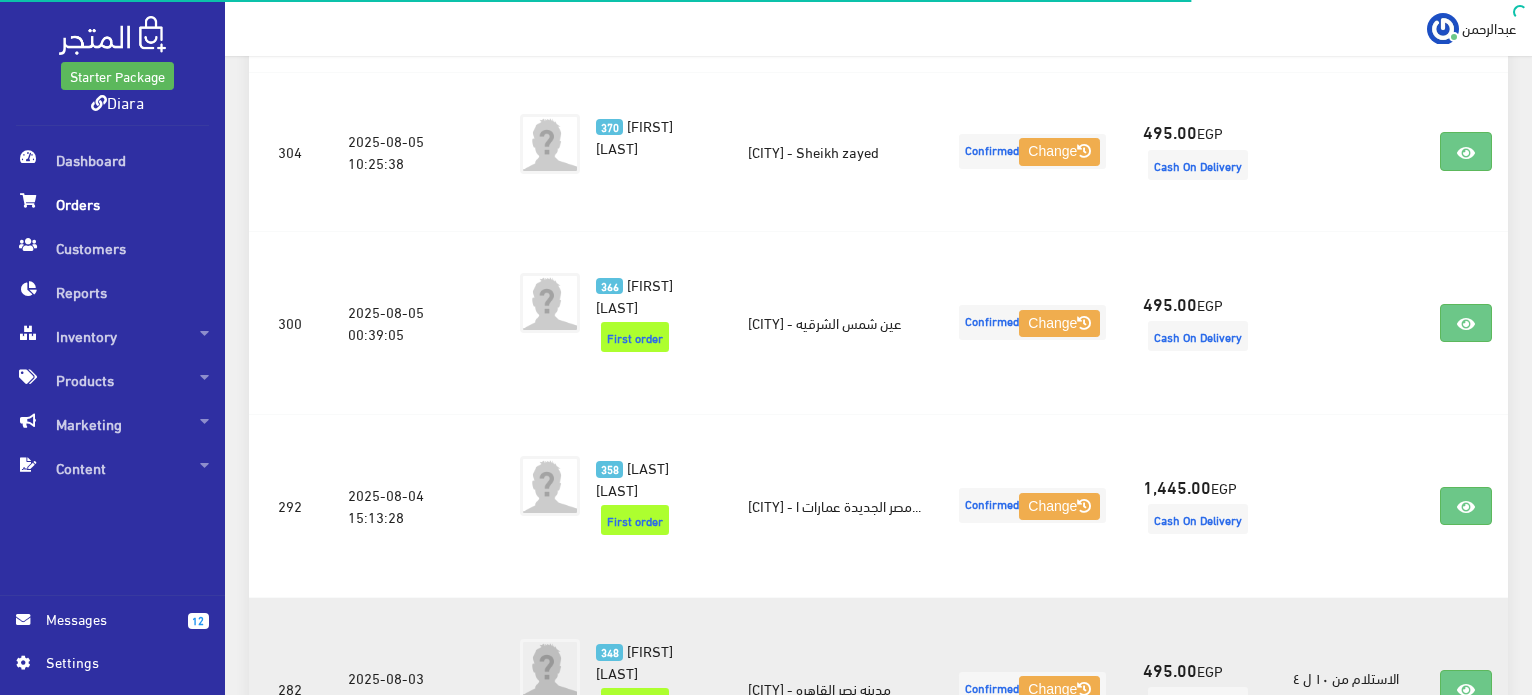 scroll, scrollTop: 2625, scrollLeft: 0, axis: vertical 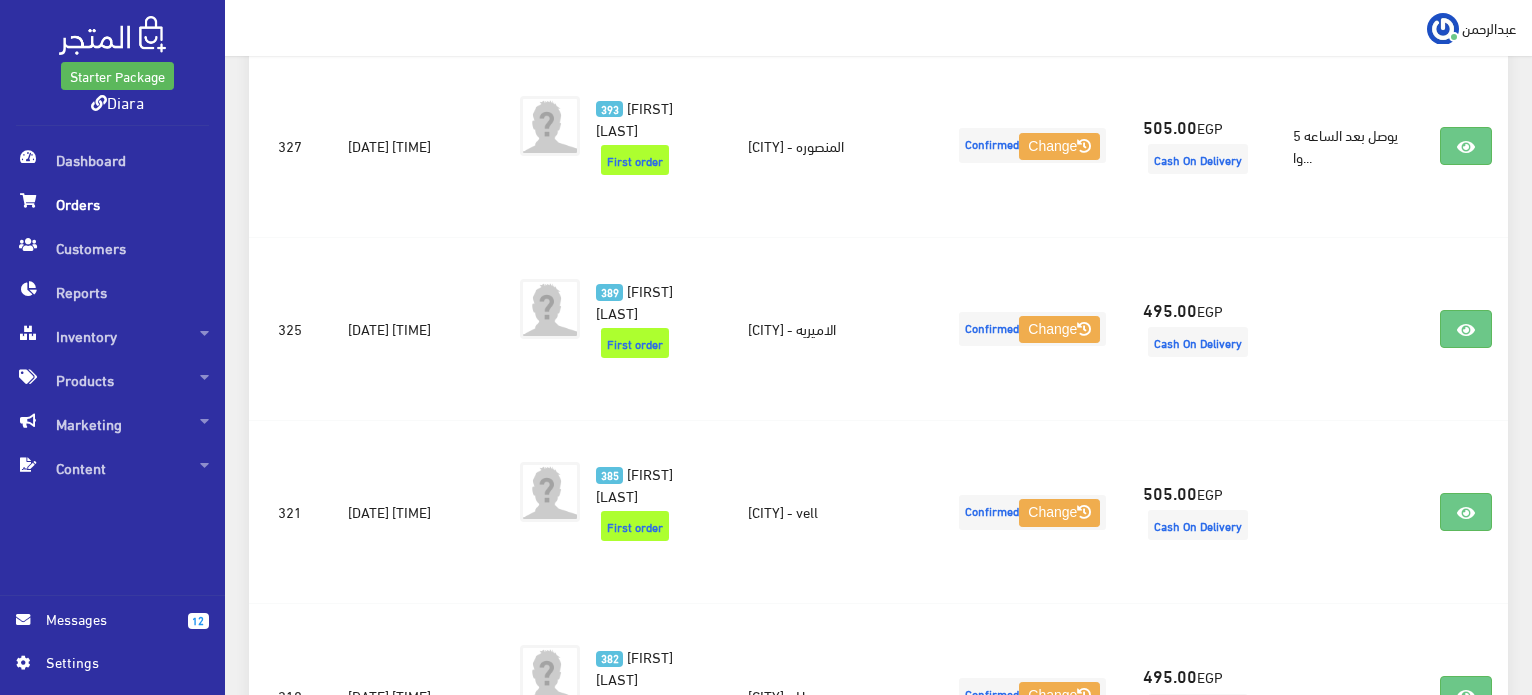 click on "Orders" at bounding box center [112, 204] 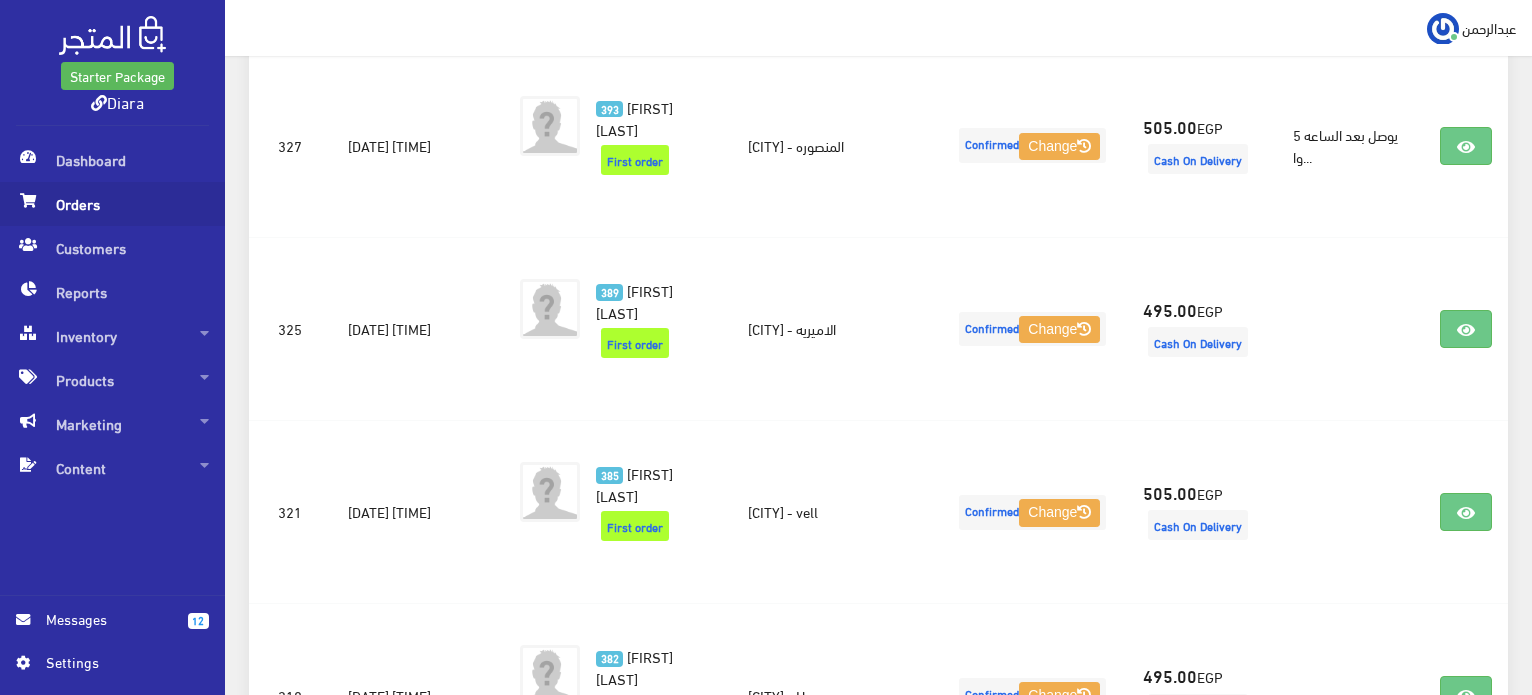 scroll, scrollTop: 0, scrollLeft: 0, axis: both 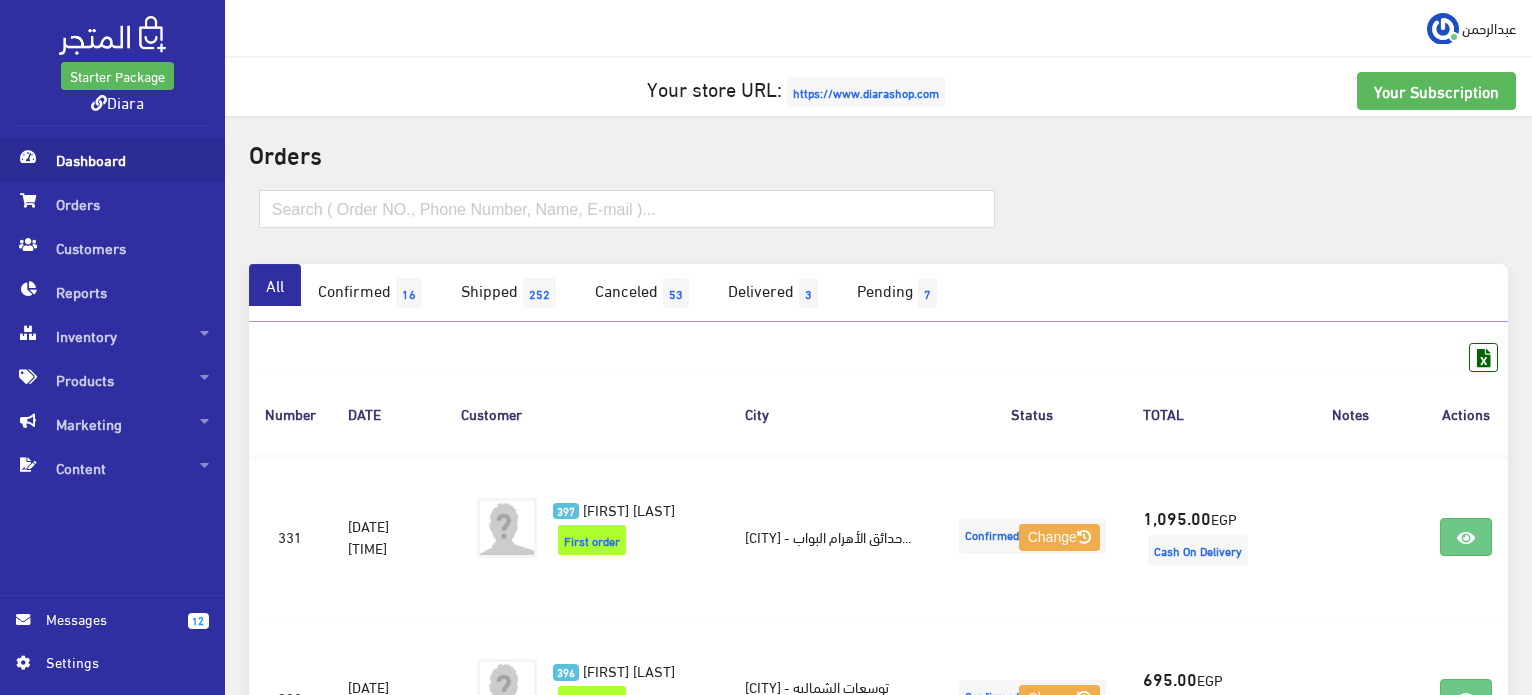 click on "Dashboard" at bounding box center (112, 160) 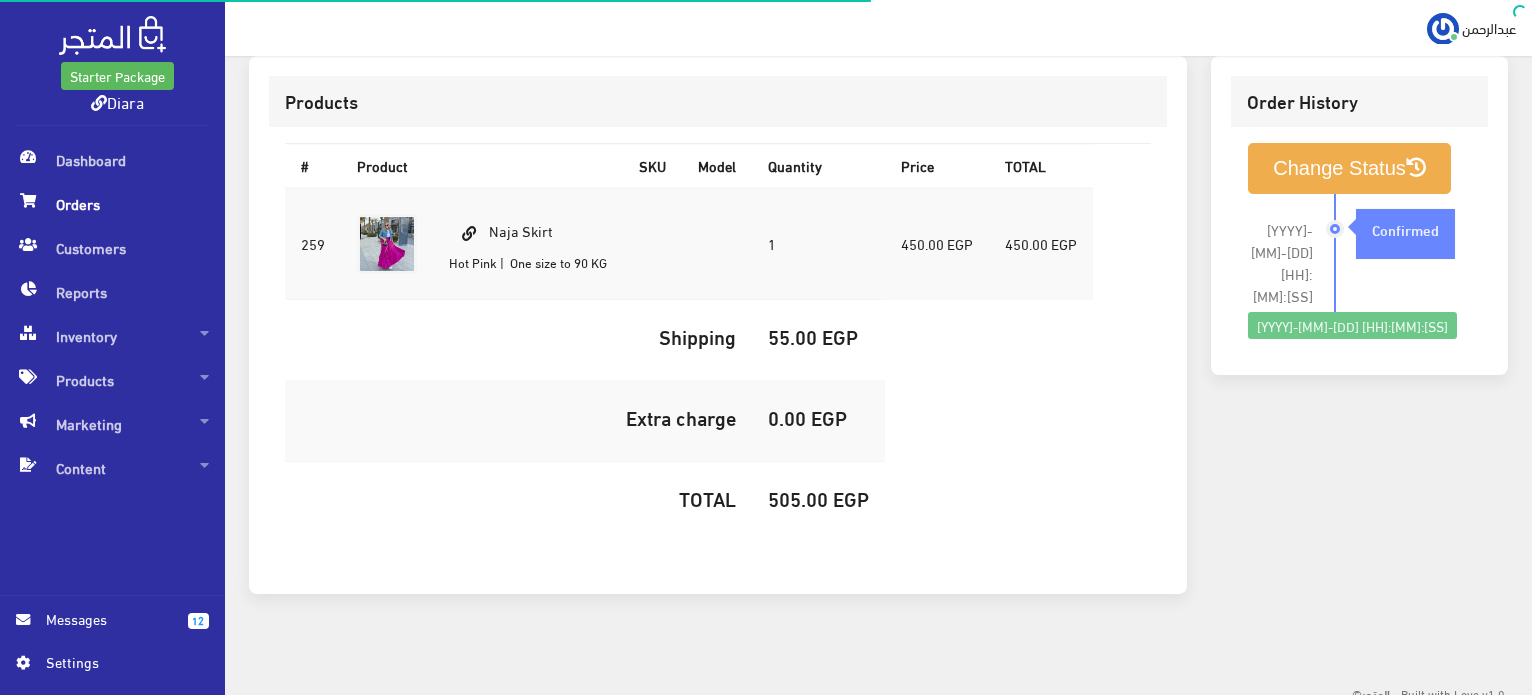 scroll, scrollTop: 592, scrollLeft: 0, axis: vertical 